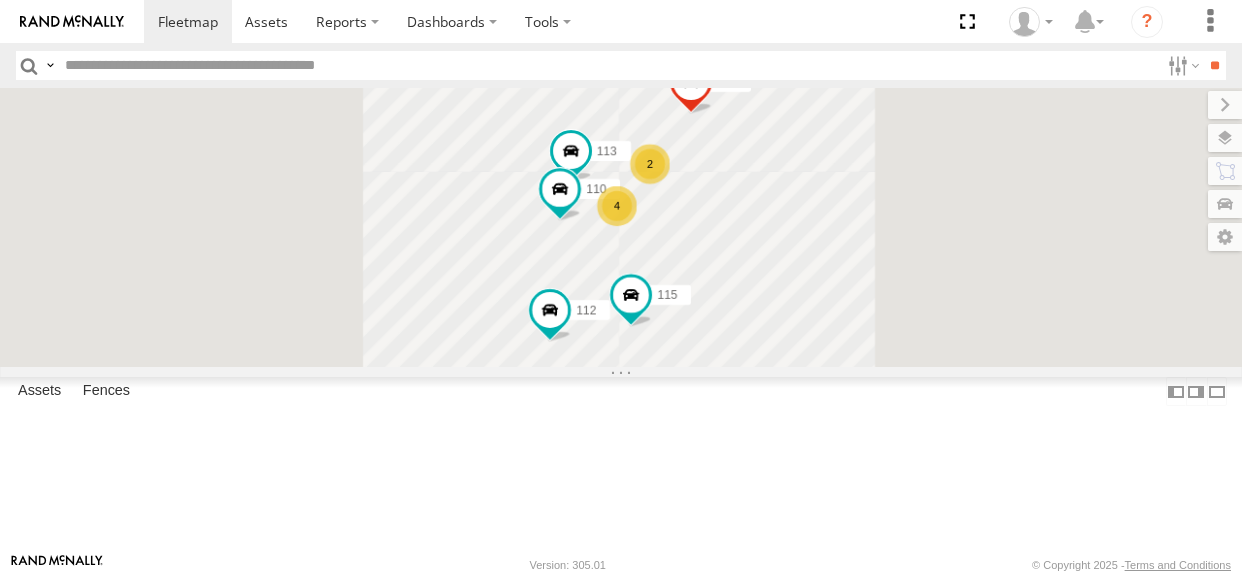 scroll, scrollTop: 0, scrollLeft: 0, axis: both 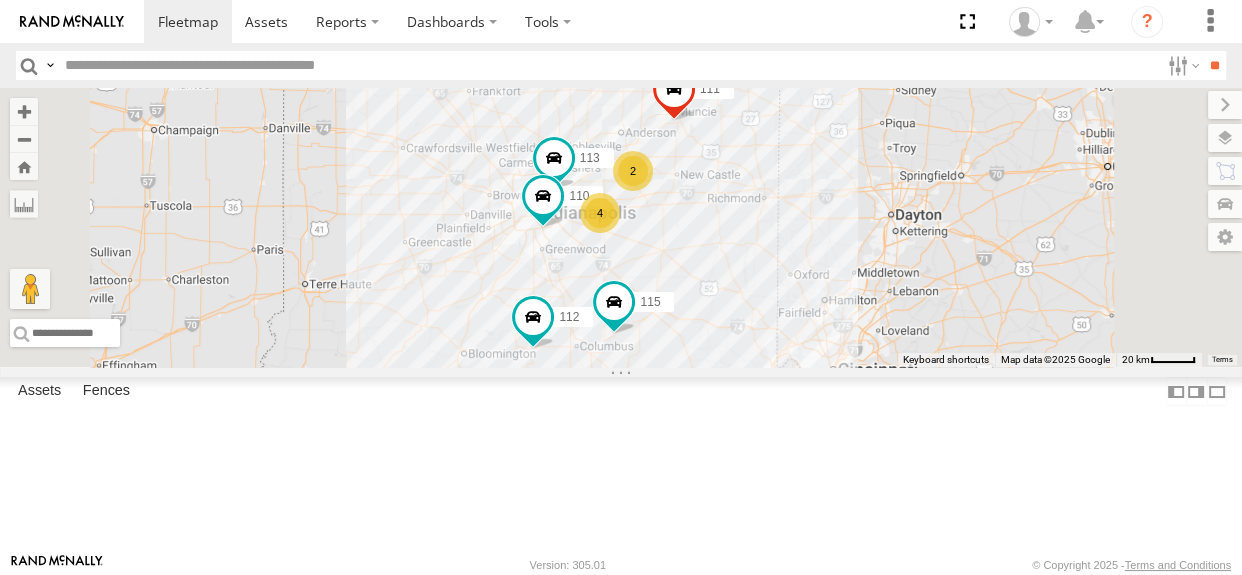 drag, startPoint x: 702, startPoint y: 240, endPoint x: 683, endPoint y: 248, distance: 20.615528 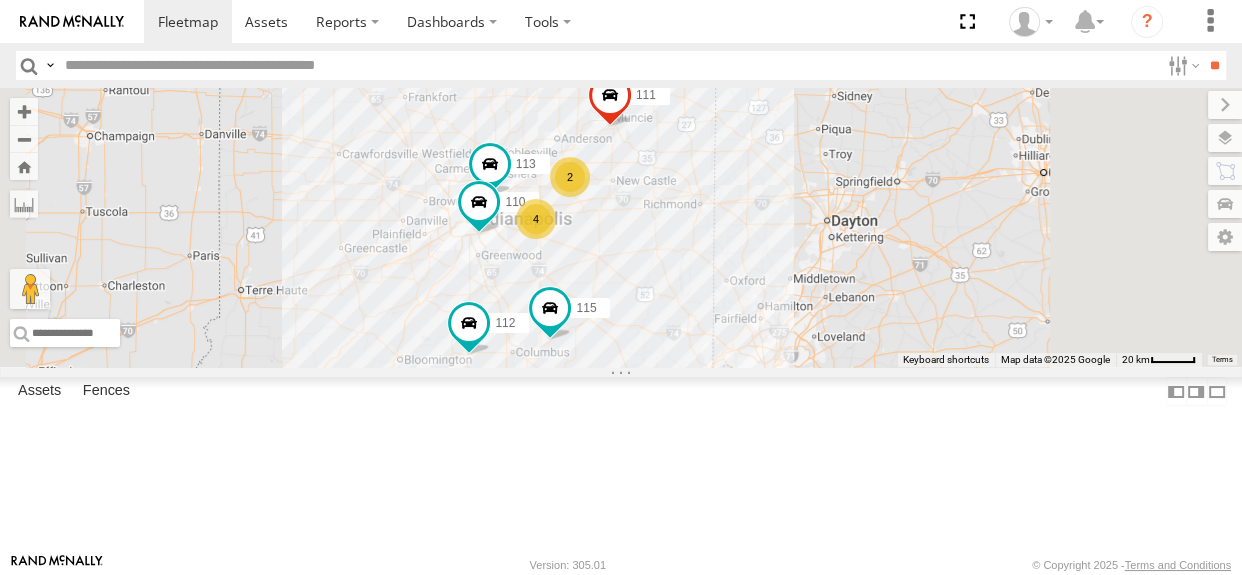 drag, startPoint x: 854, startPoint y: 207, endPoint x: 787, endPoint y: 213, distance: 67.26812 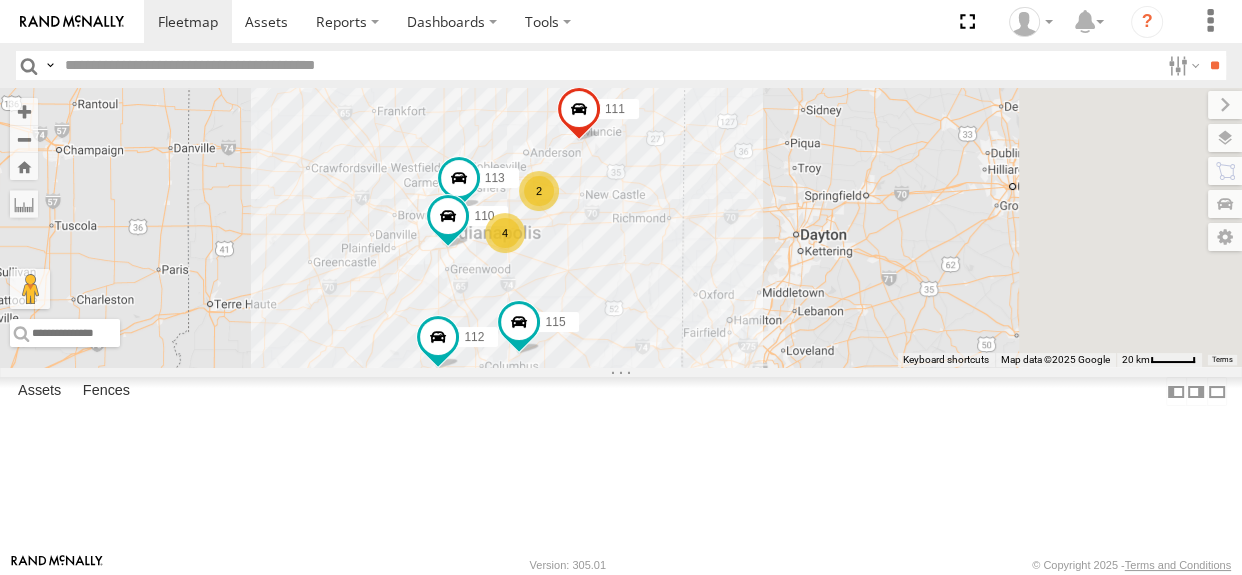 drag, startPoint x: 866, startPoint y: 336, endPoint x: 833, endPoint y: 350, distance: 35.846897 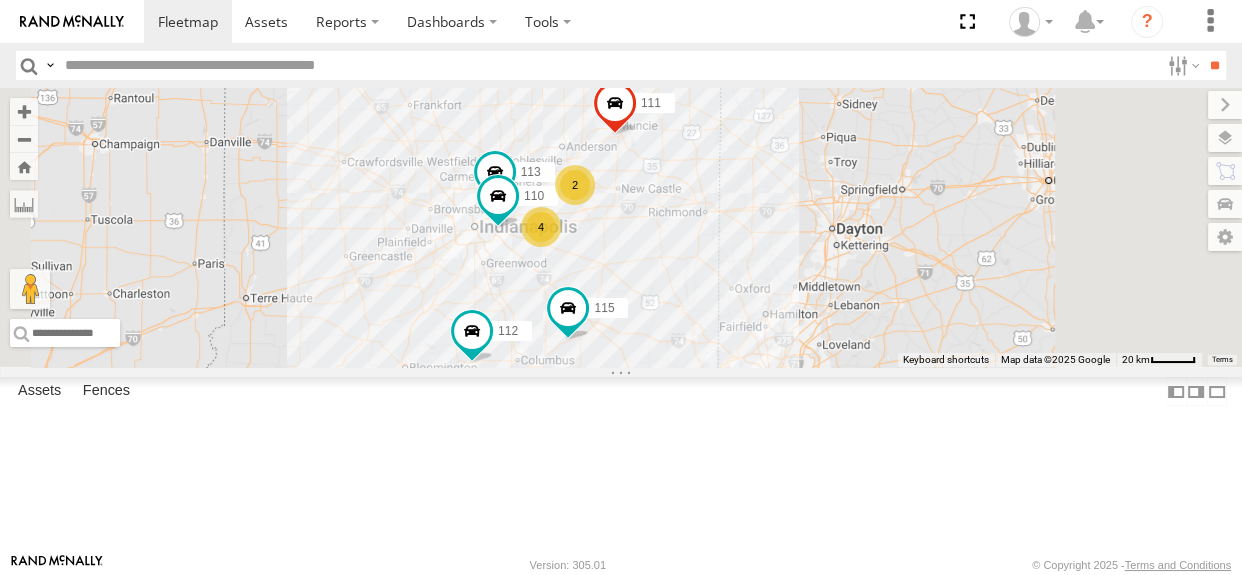 drag, startPoint x: 833, startPoint y: 340, endPoint x: 874, endPoint y: 334, distance: 41.4367 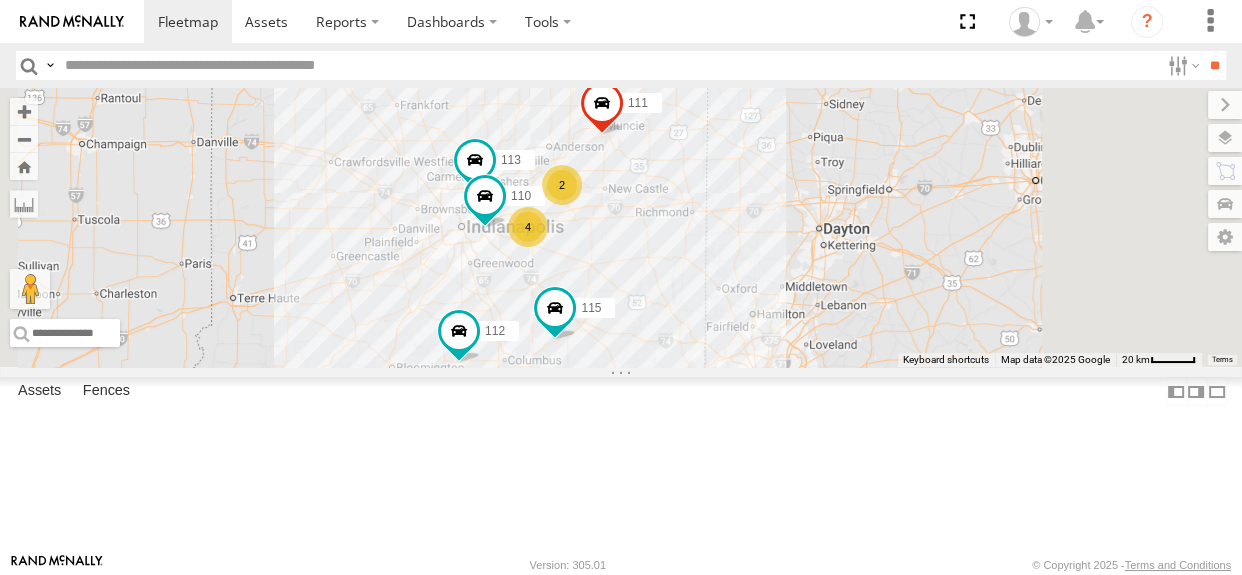 drag, startPoint x: 883, startPoint y: 336, endPoint x: 863, endPoint y: 335, distance: 20.024984 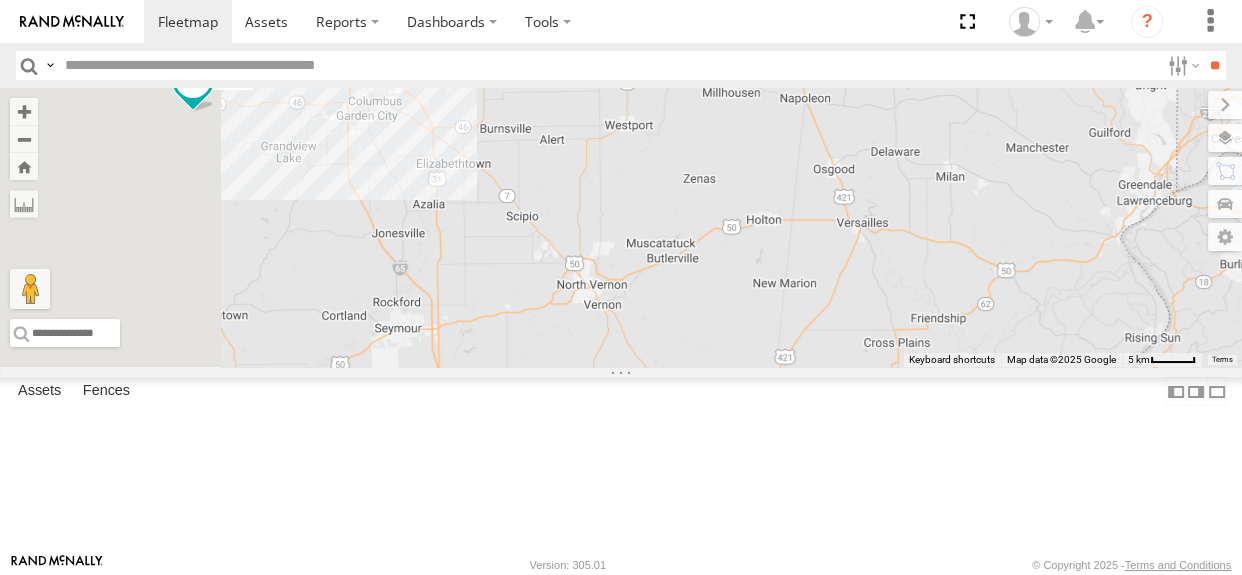 drag, startPoint x: 810, startPoint y: 446, endPoint x: 844, endPoint y: 203, distance: 245.36707 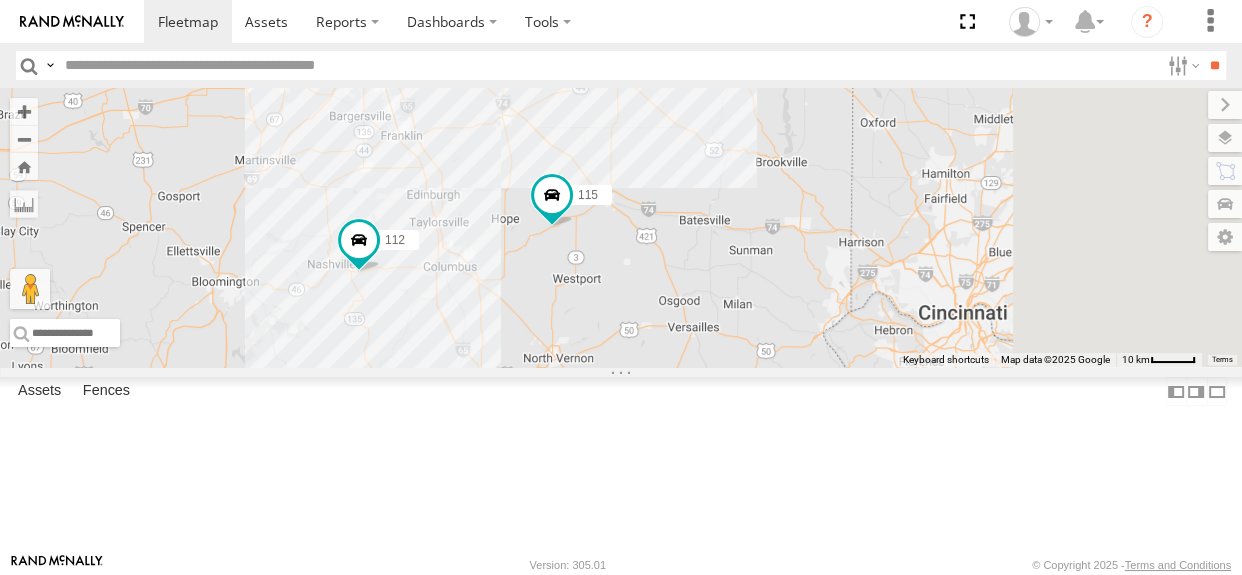 drag, startPoint x: 857, startPoint y: 325, endPoint x: 840, endPoint y: 411, distance: 87.66413 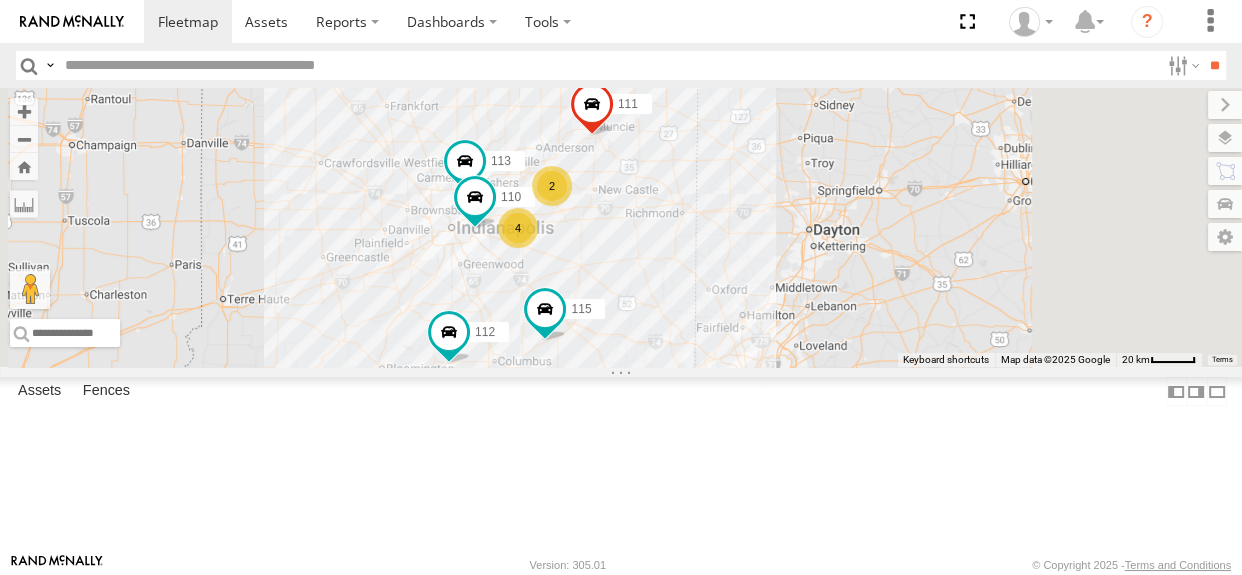 drag, startPoint x: 850, startPoint y: 266, endPoint x: 821, endPoint y: 340, distance: 79.47956 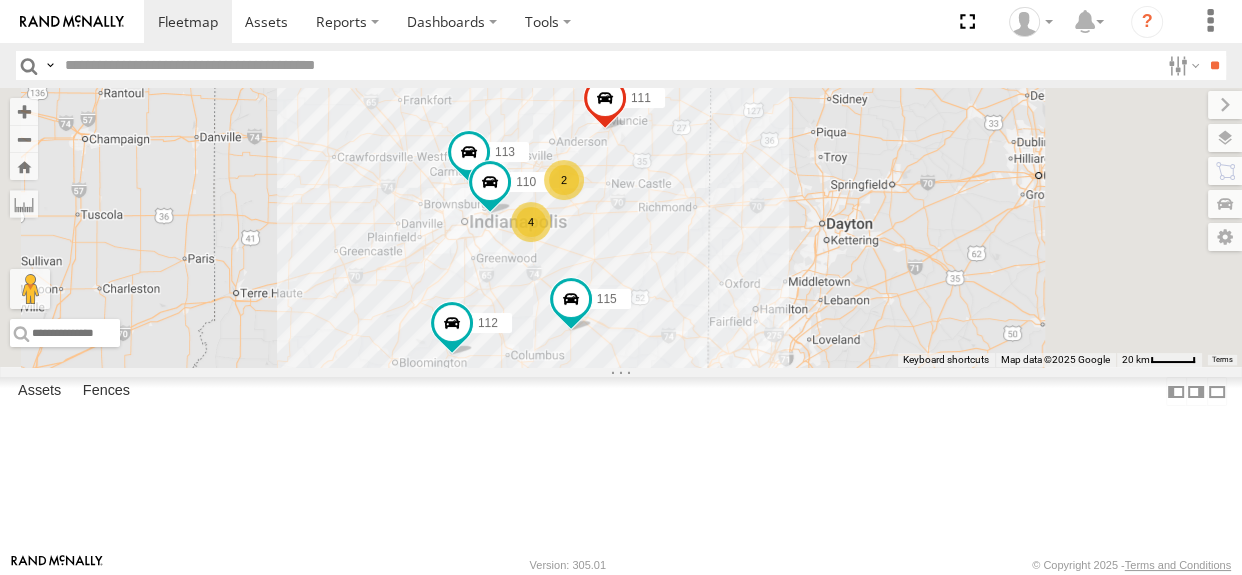 drag, startPoint x: 954, startPoint y: 323, endPoint x: 851, endPoint y: 338, distance: 104.0865 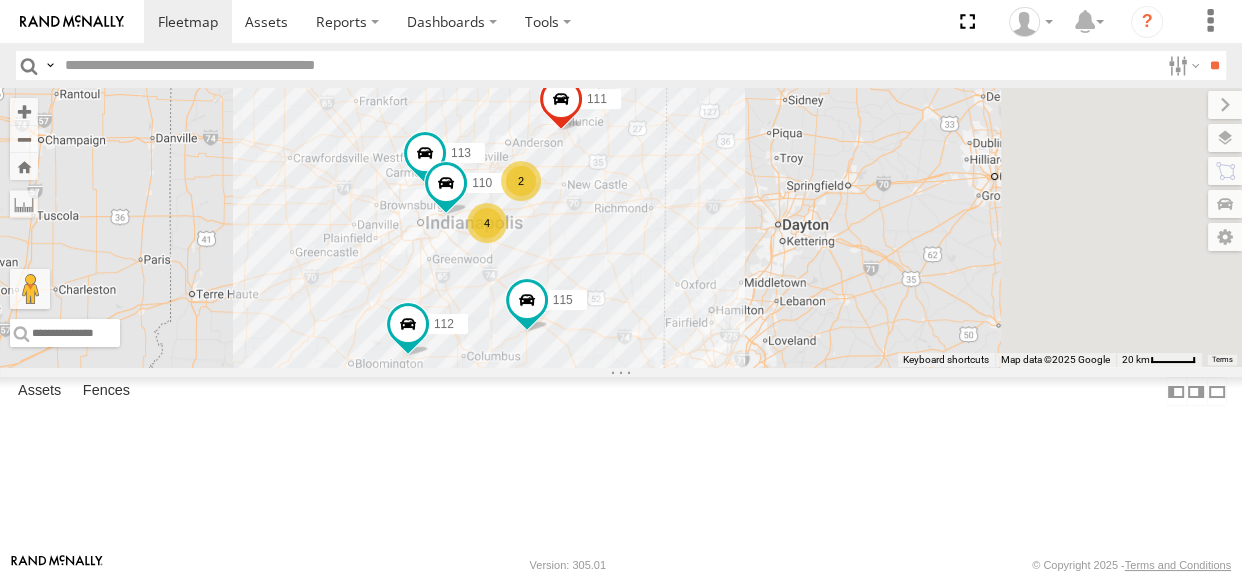 drag, startPoint x: 859, startPoint y: 327, endPoint x: 821, endPoint y: 327, distance: 38 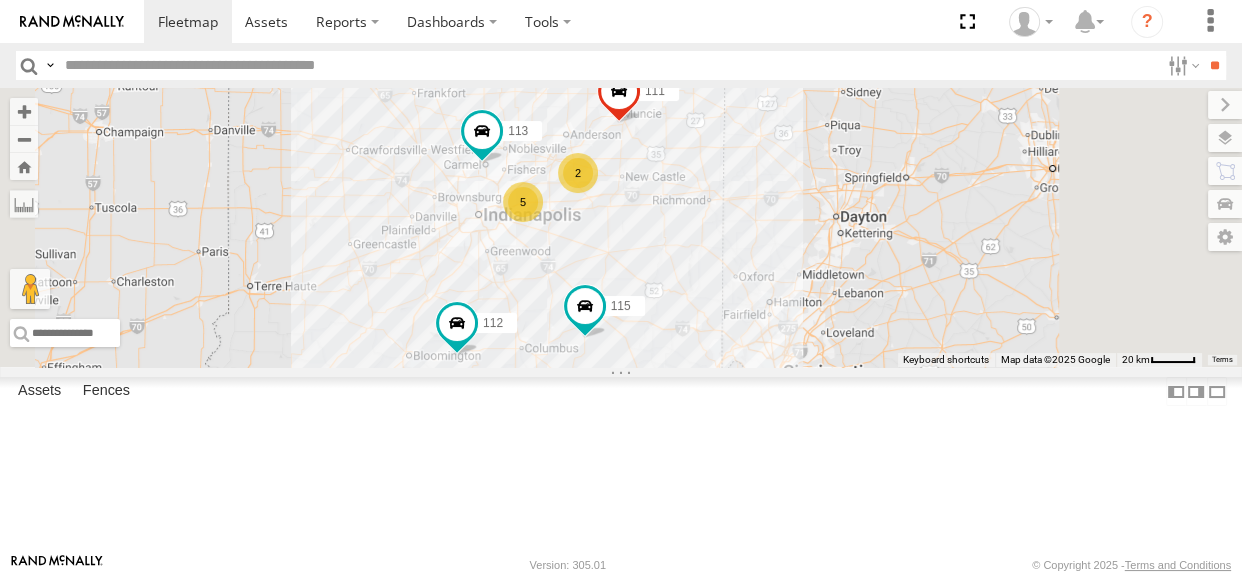 drag, startPoint x: 973, startPoint y: 310, endPoint x: 888, endPoint y: 320, distance: 85.58621 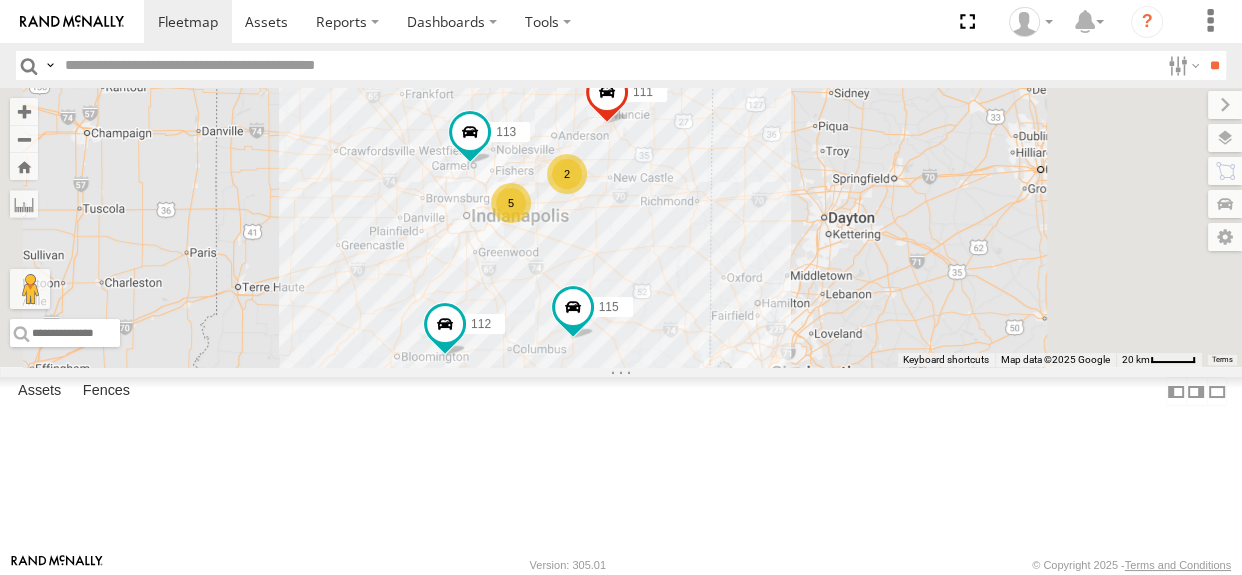 drag, startPoint x: 884, startPoint y: 325, endPoint x: 872, endPoint y: 325, distance: 12 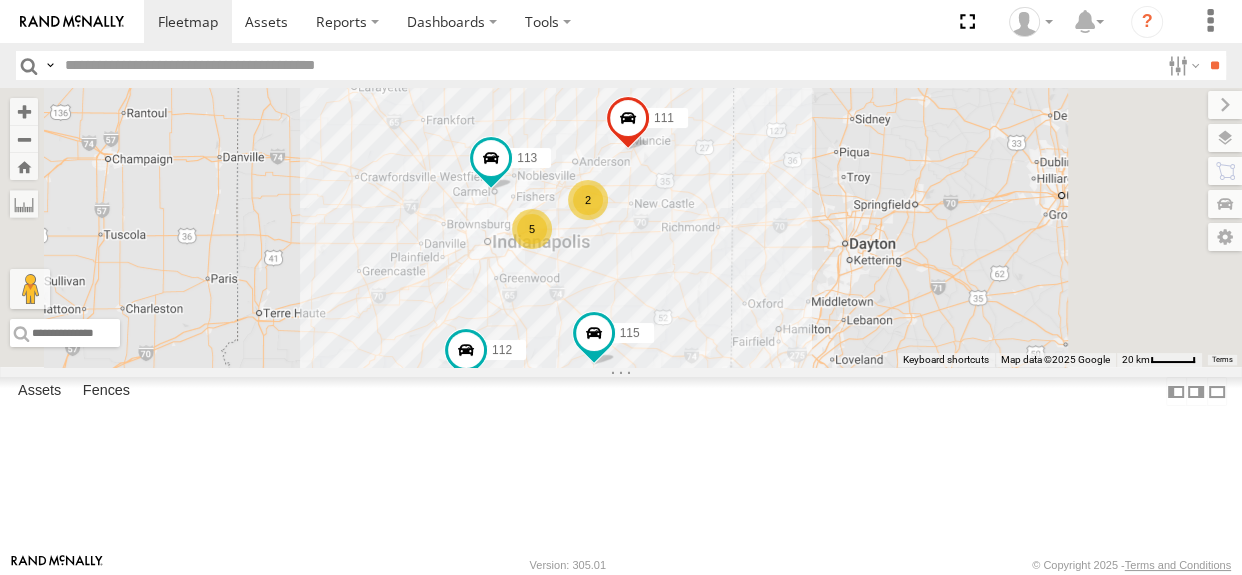 drag, startPoint x: 831, startPoint y: 324, endPoint x: 854, endPoint y: 351, distance: 35.468296 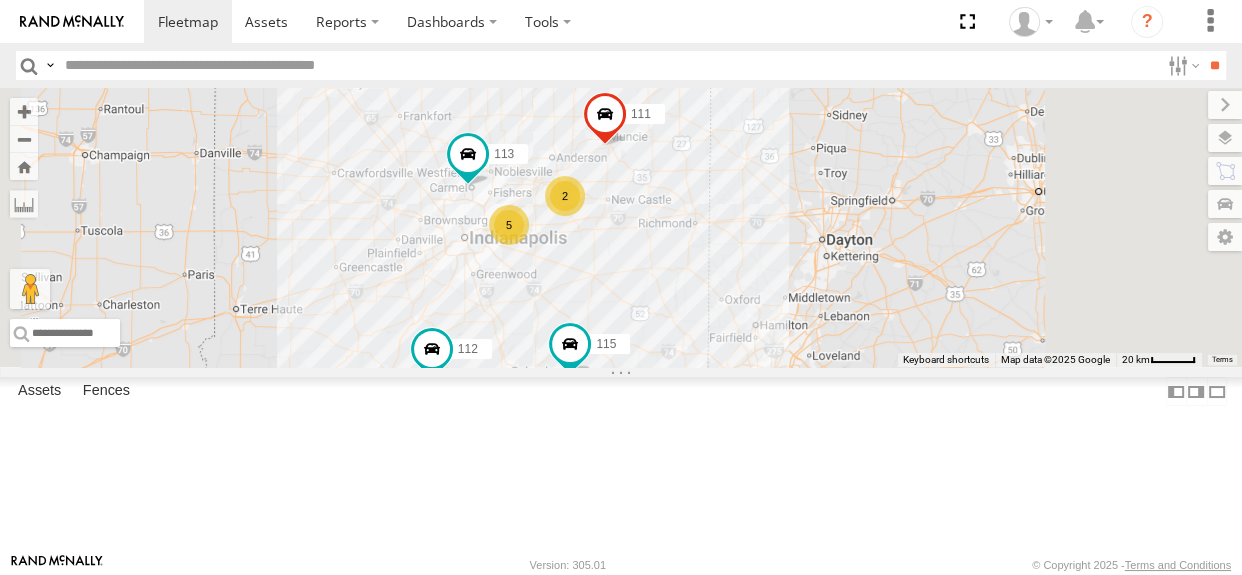drag, startPoint x: 834, startPoint y: 355, endPoint x: 809, endPoint y: 350, distance: 25.495098 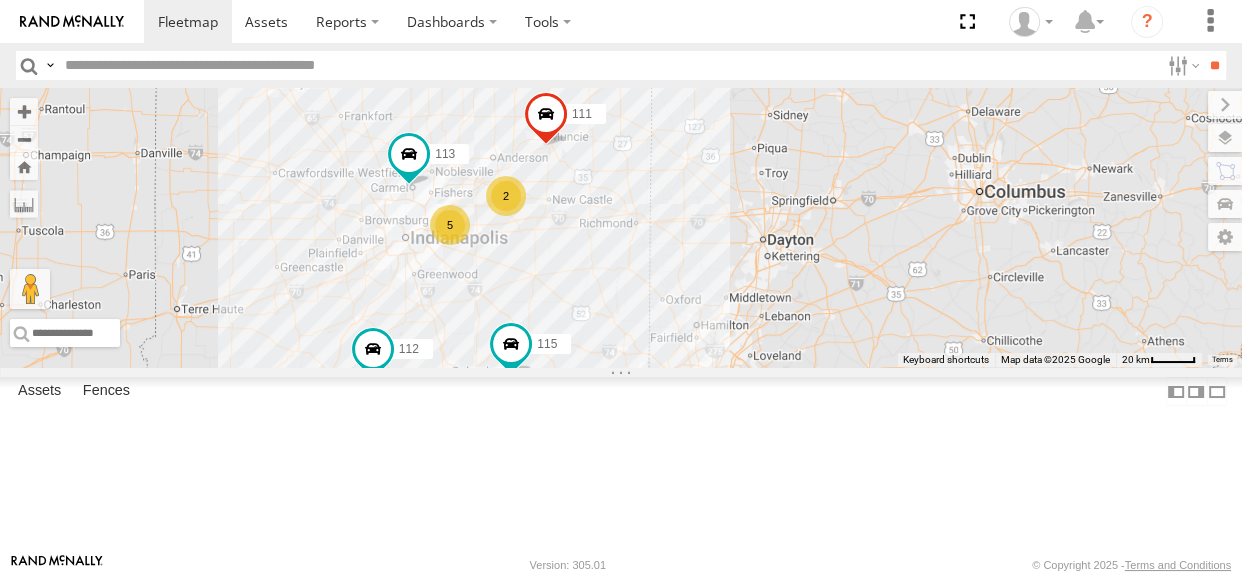 drag, startPoint x: 872, startPoint y: 349, endPoint x: 810, endPoint y: 349, distance: 62 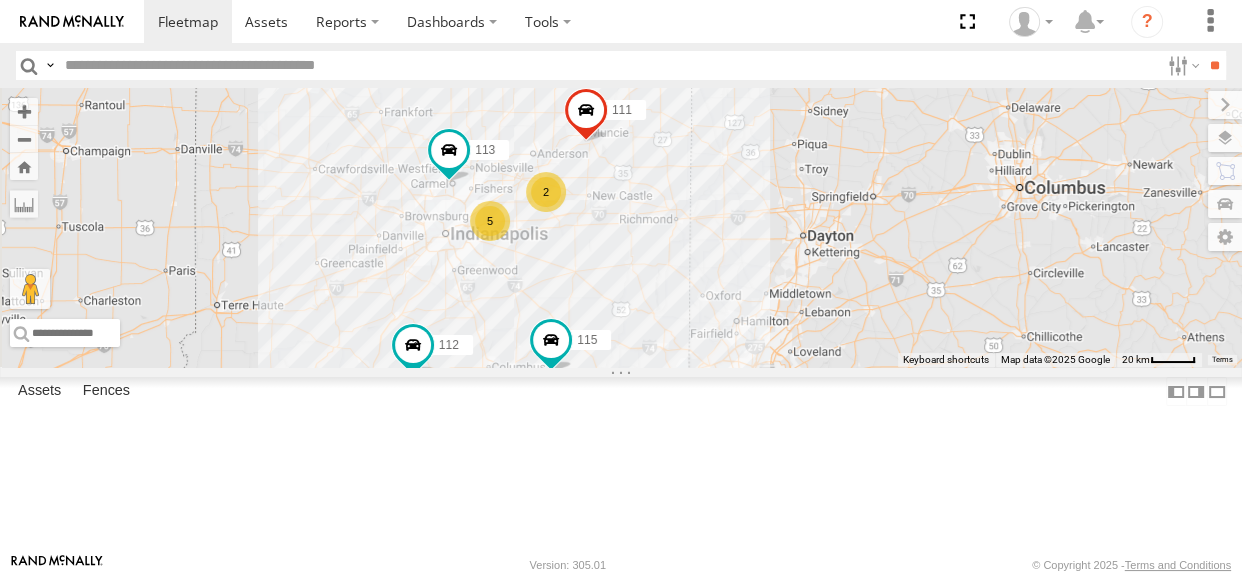 drag, startPoint x: 810, startPoint y: 349, endPoint x: 854, endPoint y: 345, distance: 44.181442 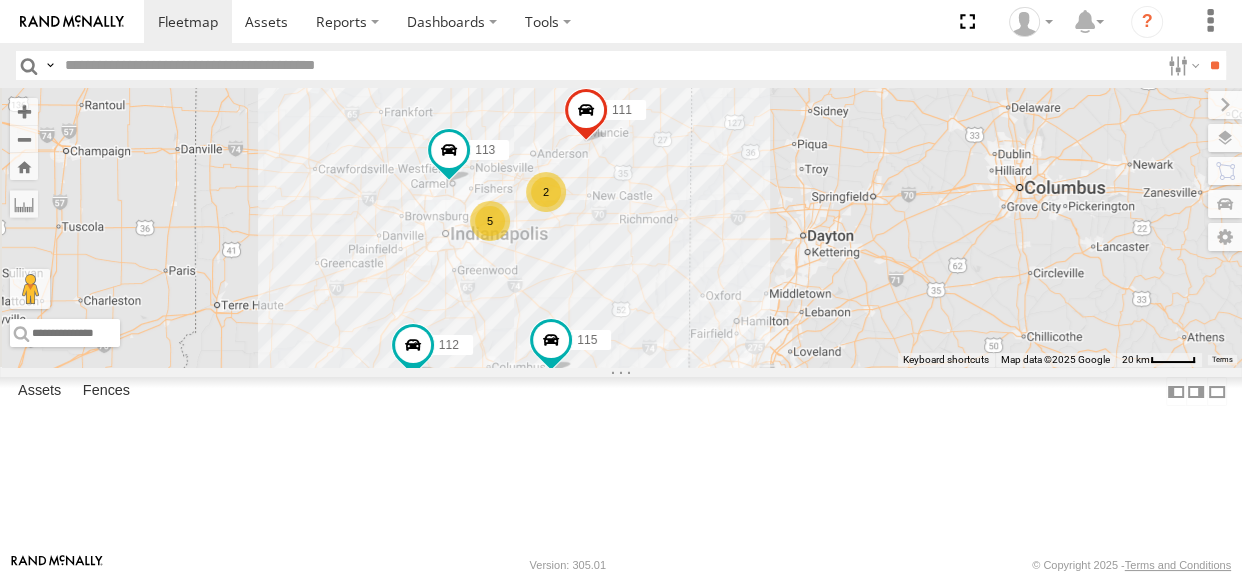 click on "5" at bounding box center (490, 221) 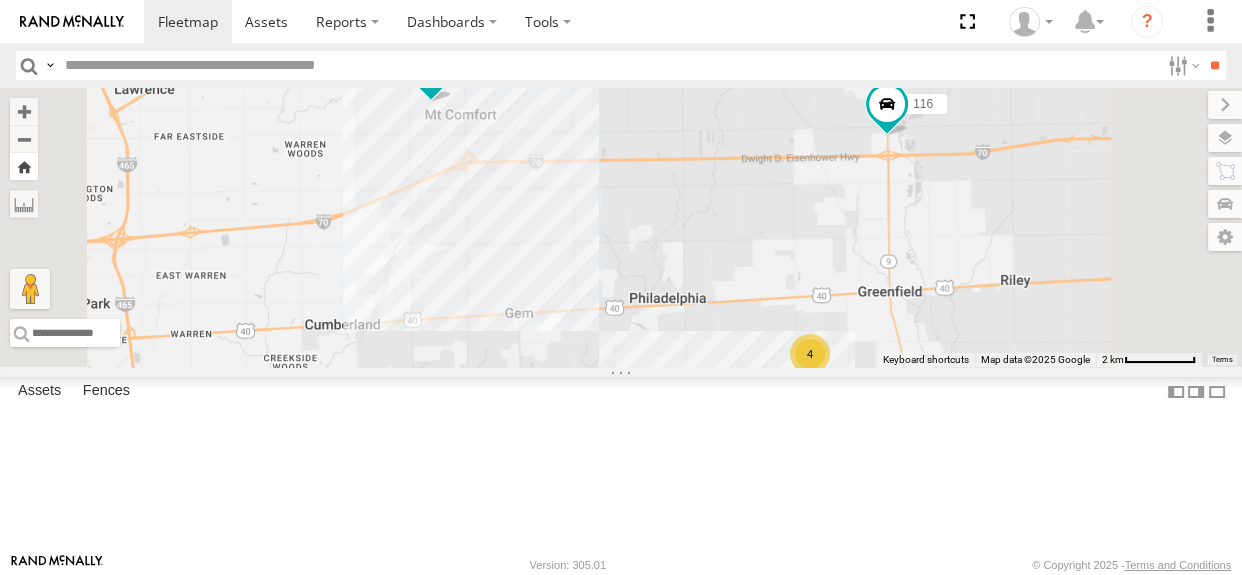 click at bounding box center [24, 166] 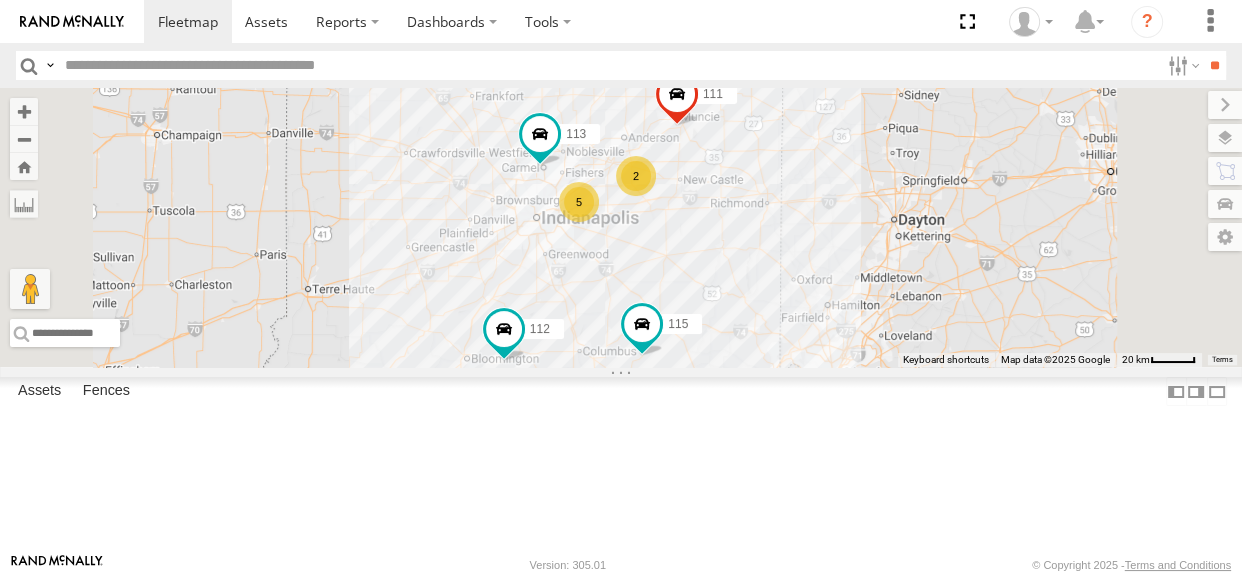drag, startPoint x: 923, startPoint y: 314, endPoint x: 889, endPoint y: 330, distance: 37.576588 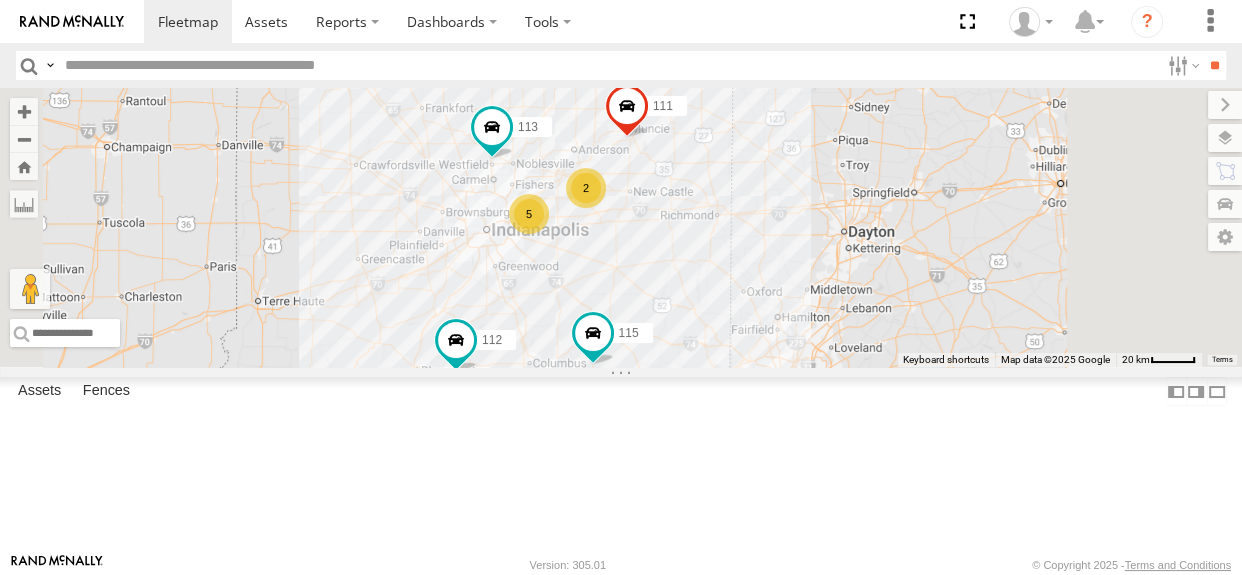 drag, startPoint x: 922, startPoint y: 315, endPoint x: 839, endPoint y: 344, distance: 87.92042 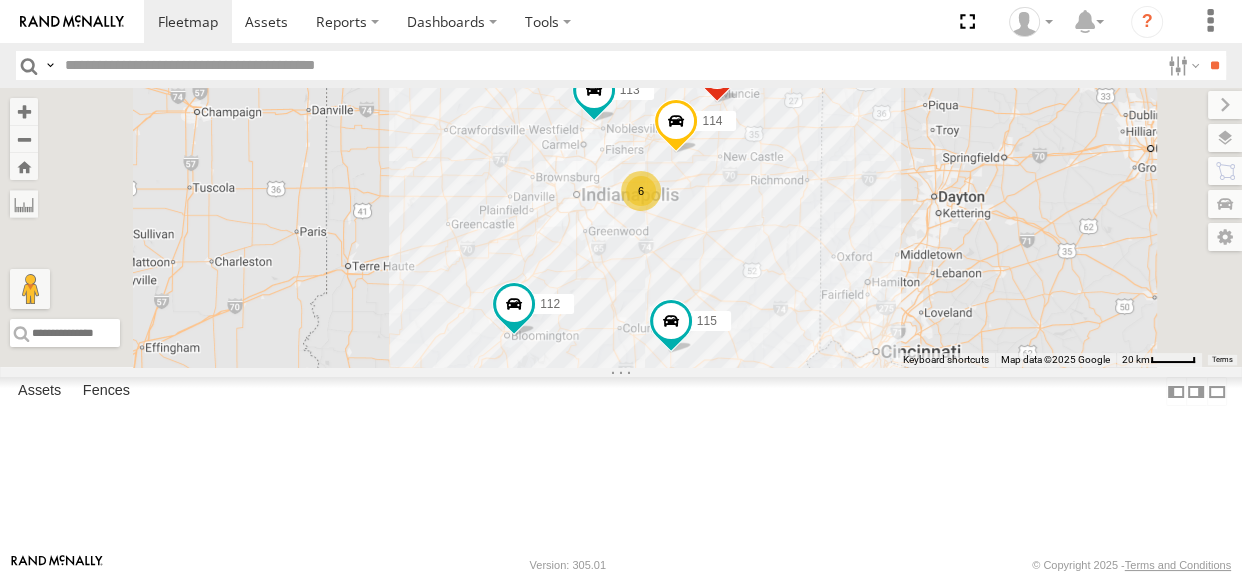 scroll, scrollTop: 0, scrollLeft: 0, axis: both 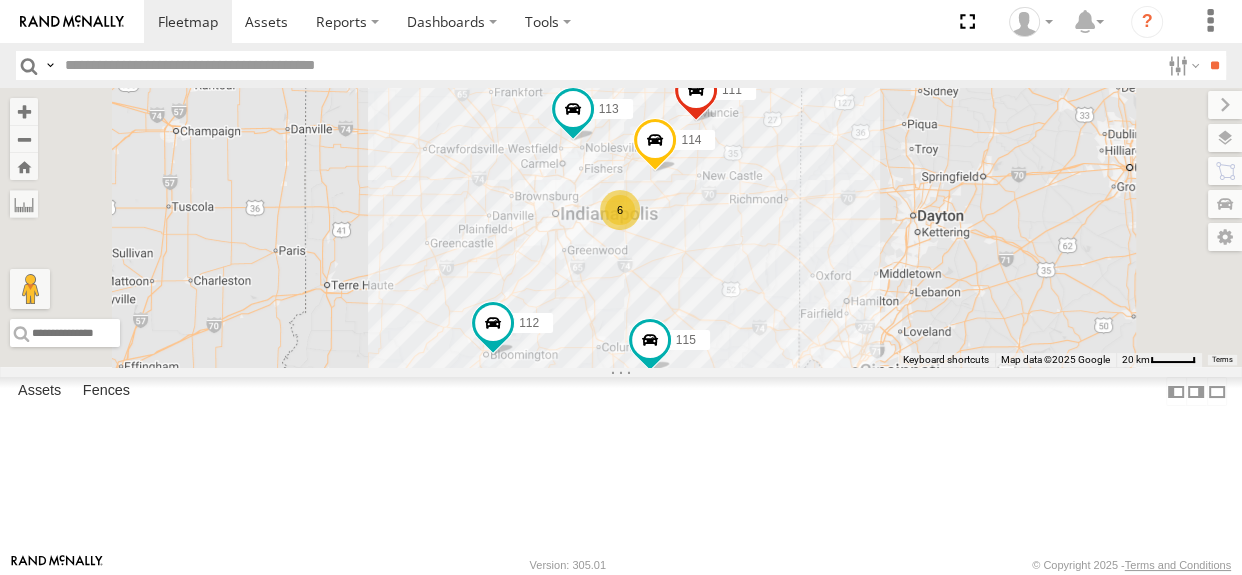 drag, startPoint x: 772, startPoint y: 249, endPoint x: 750, endPoint y: 270, distance: 30.413813 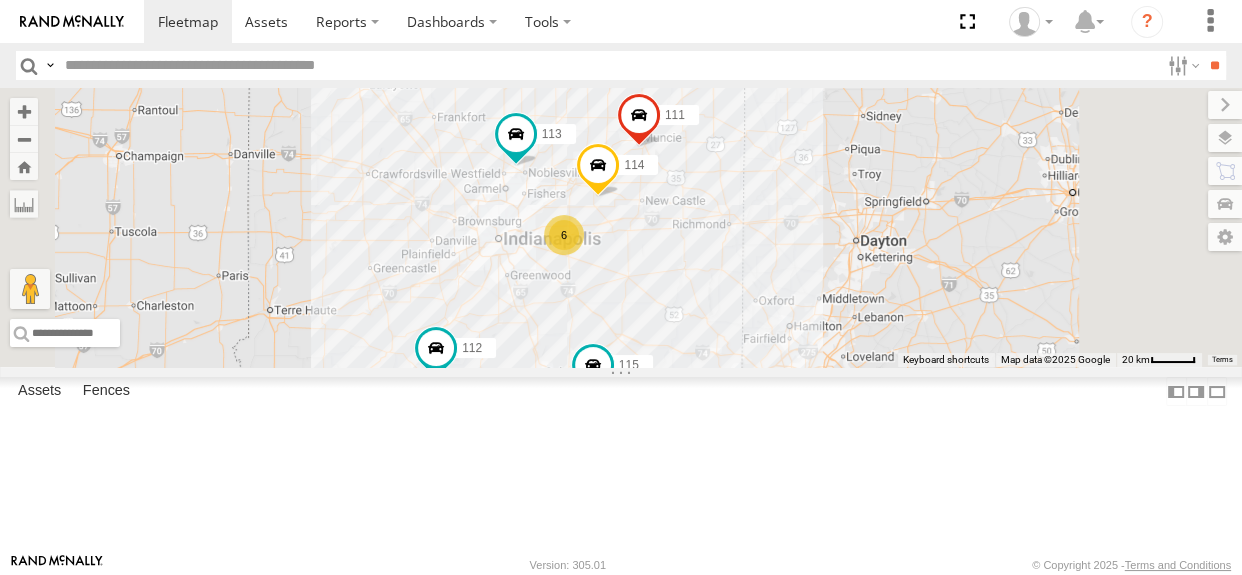 drag, startPoint x: 962, startPoint y: 320, endPoint x: 902, endPoint y: 348, distance: 66.211784 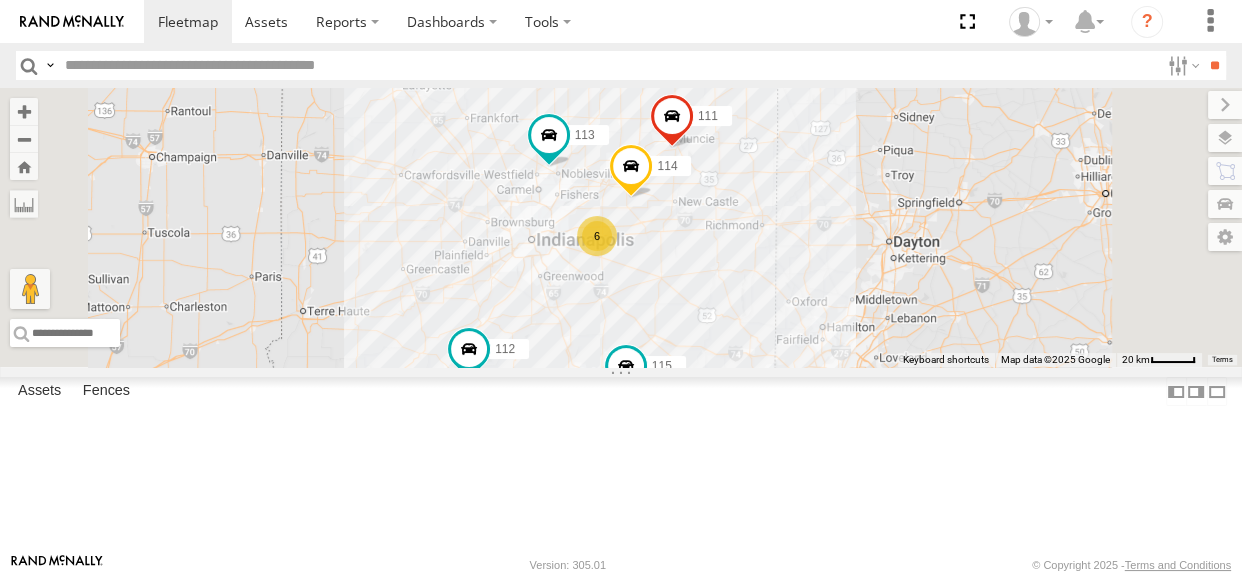 drag, startPoint x: 903, startPoint y: 345, endPoint x: 936, endPoint y: 348, distance: 33.13608 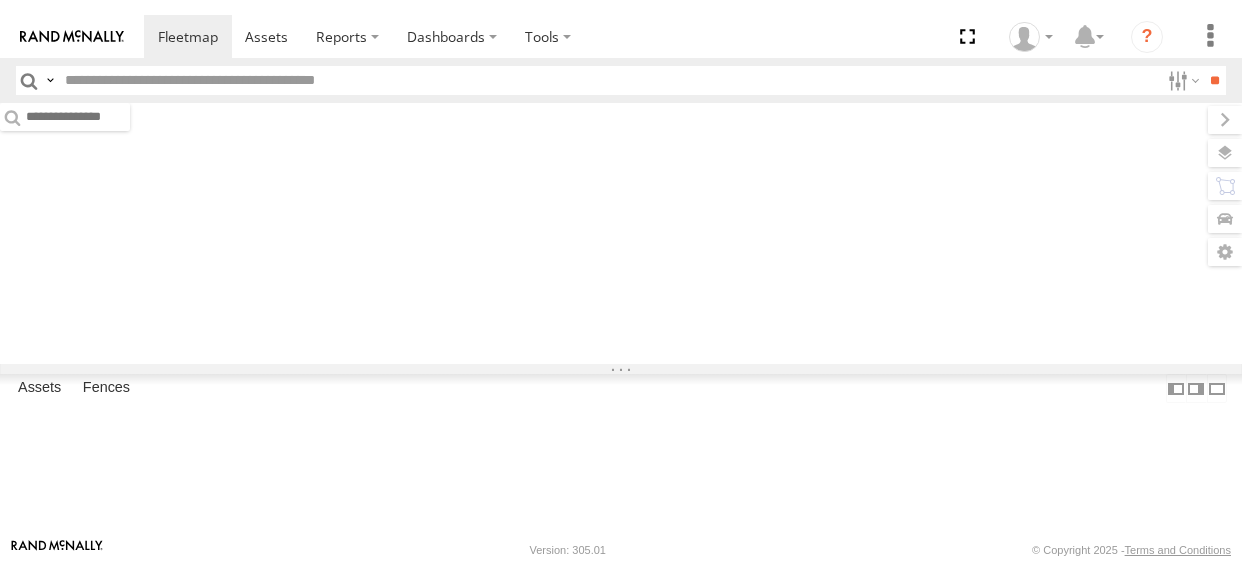 scroll, scrollTop: 0, scrollLeft: 0, axis: both 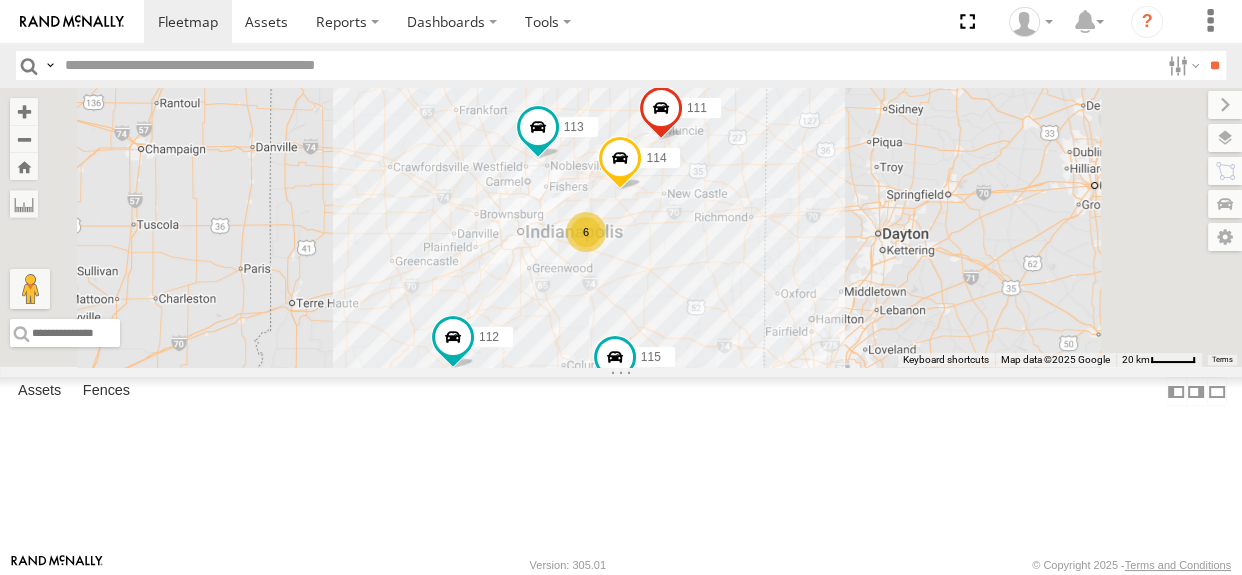 drag, startPoint x: 820, startPoint y: 415, endPoint x: 788, endPoint y: 432, distance: 36.23534 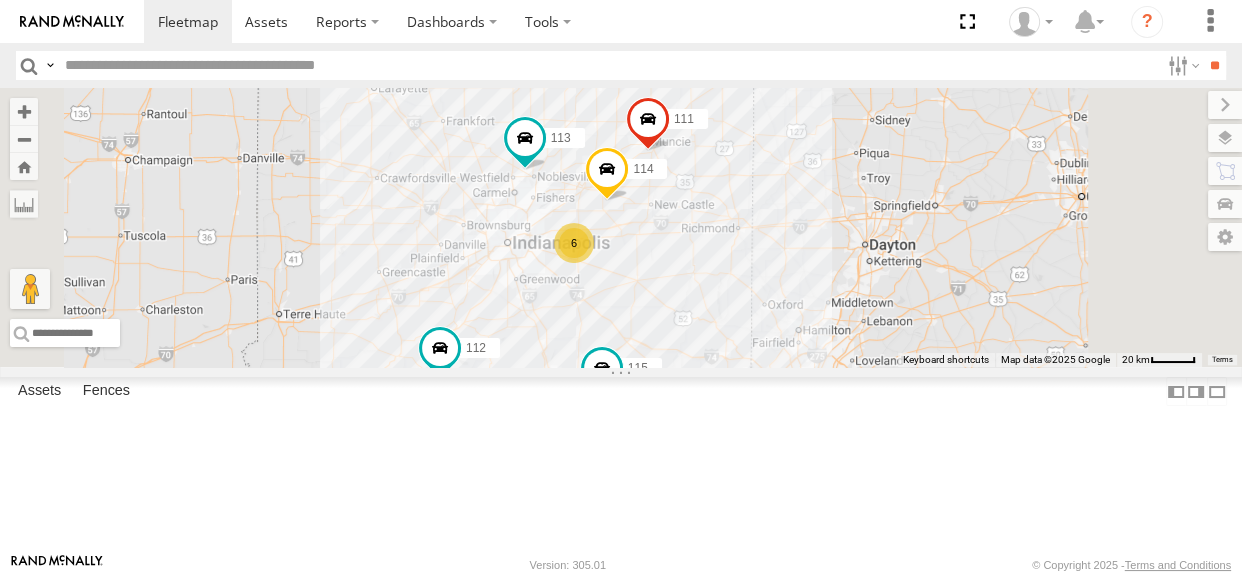click on "[NUMBER] [NUMBER] [NUMBER] [NUMBER] [NUMBER] [NUMBER]" at bounding box center [621, 227] 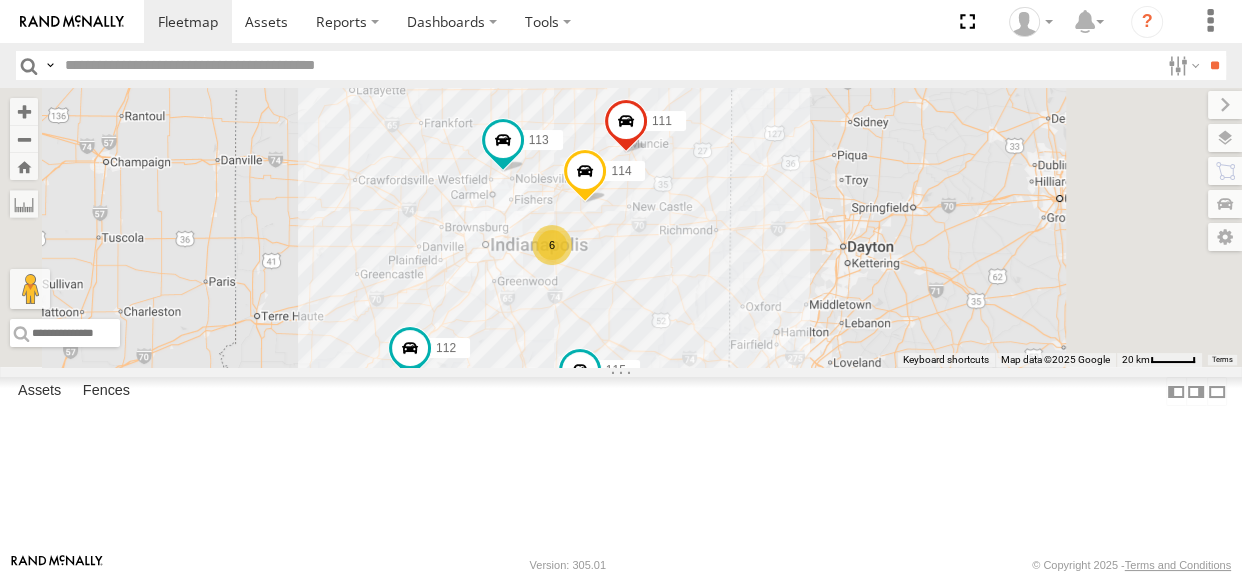 drag, startPoint x: 865, startPoint y: 396, endPoint x: 840, endPoint y: 398, distance: 25.079872 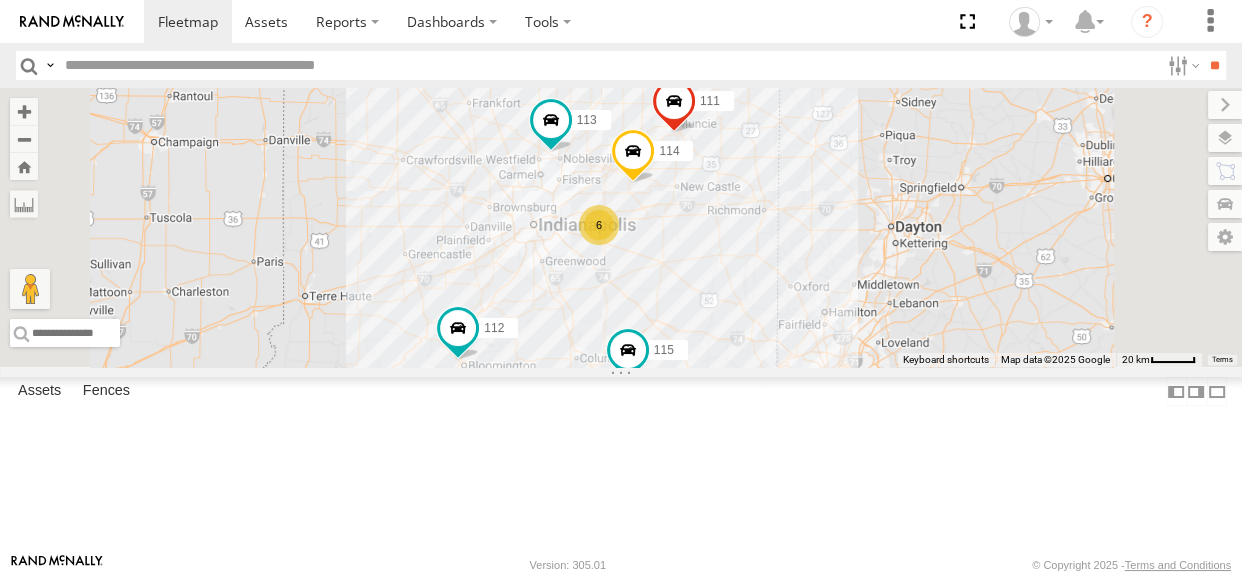 drag, startPoint x: 981, startPoint y: 318, endPoint x: 924, endPoint y: 349, distance: 64.884514 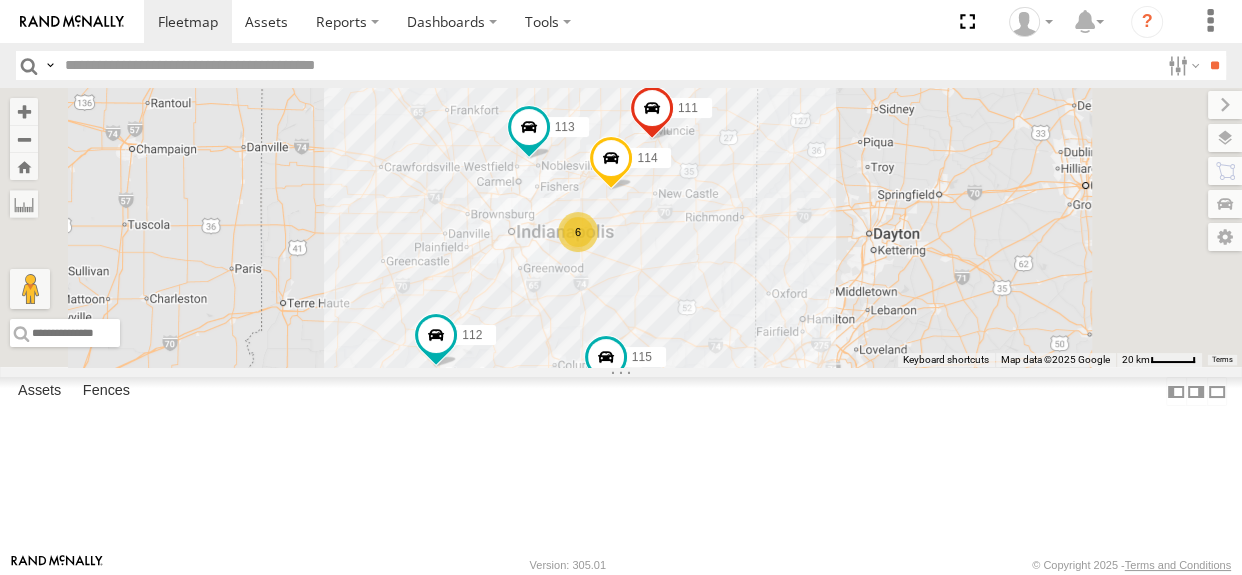 drag, startPoint x: 937, startPoint y: 340, endPoint x: 910, endPoint y: 348, distance: 28.160255 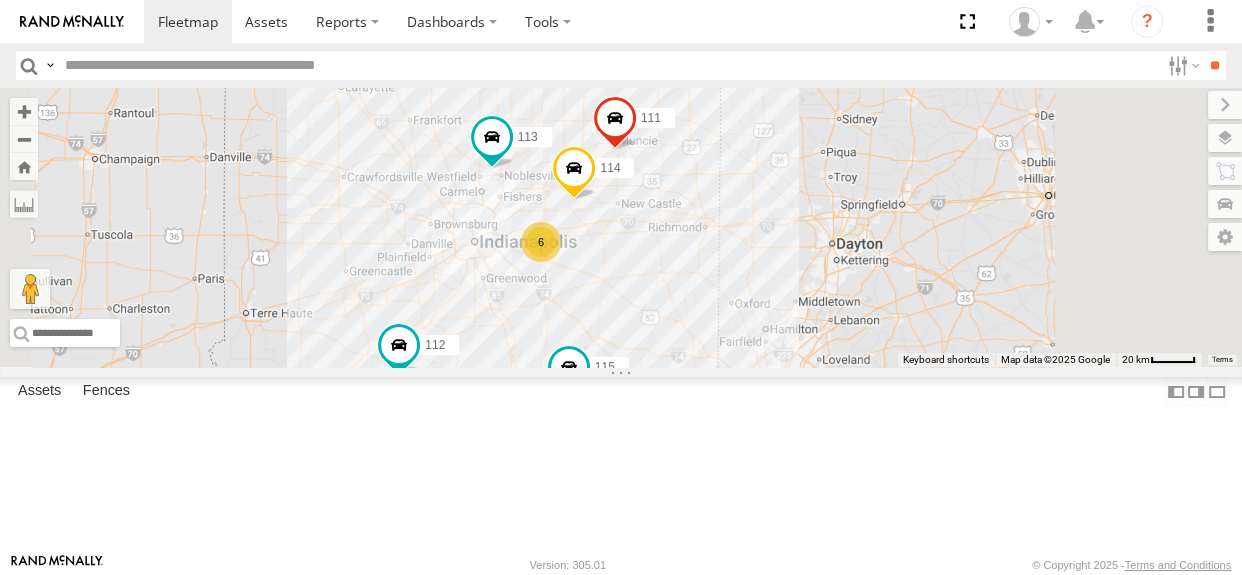 drag, startPoint x: 919, startPoint y: 342, endPoint x: 878, endPoint y: 352, distance: 42.201897 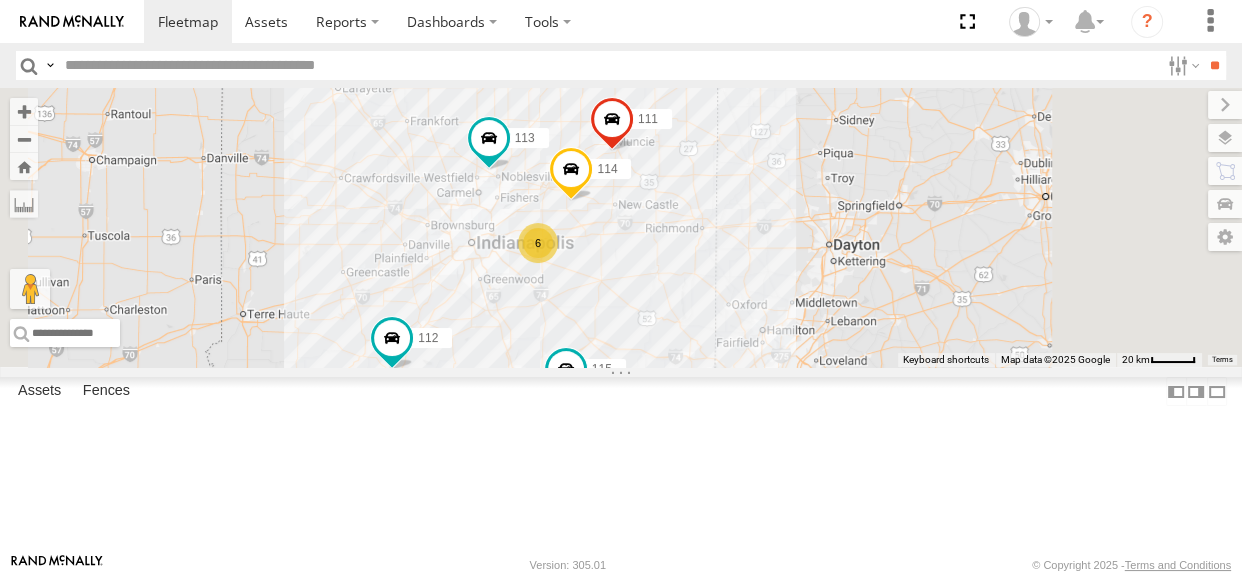 click on "[NUMBER] [NUMBER] [NUMBER] [NUMBER] [NUMBER] [NUMBER]" at bounding box center [621, 227] 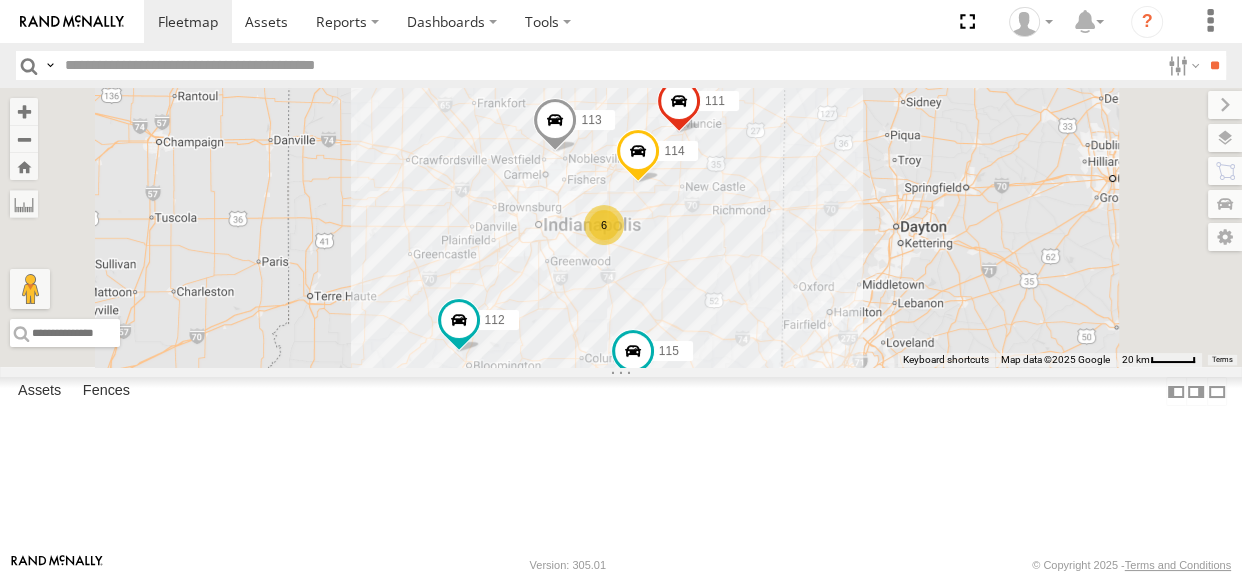 drag, startPoint x: 987, startPoint y: 314, endPoint x: 933, endPoint y: 345, distance: 62.26556 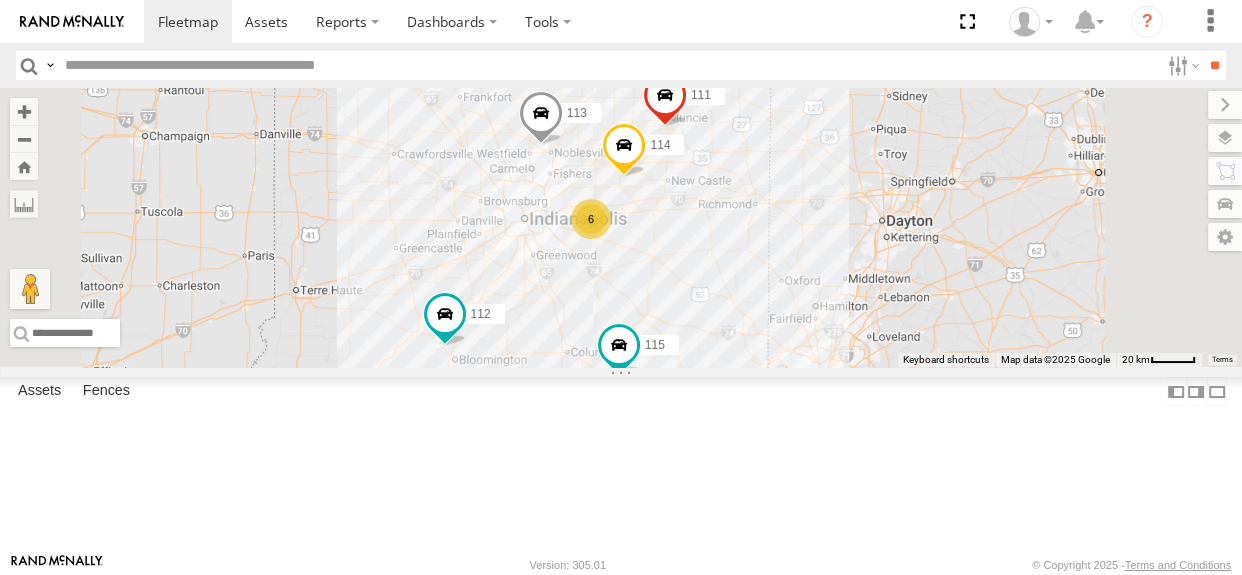 drag, startPoint x: 932, startPoint y: 396, endPoint x: 917, endPoint y: 387, distance: 17.492855 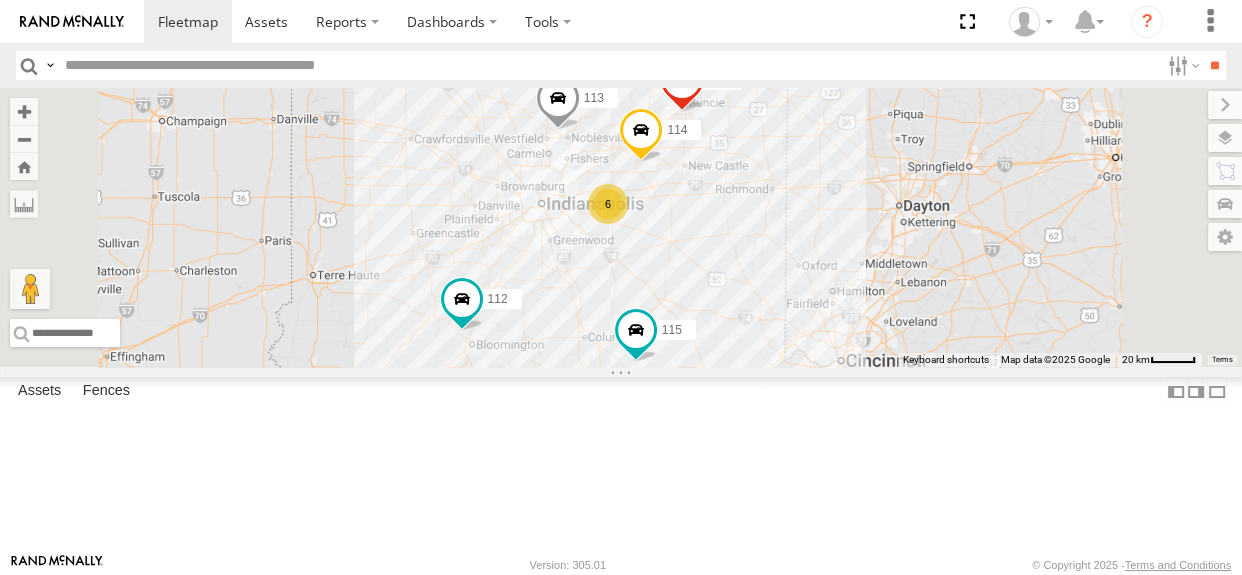 drag, startPoint x: 932, startPoint y: 324, endPoint x: 951, endPoint y: 308, distance: 24.839485 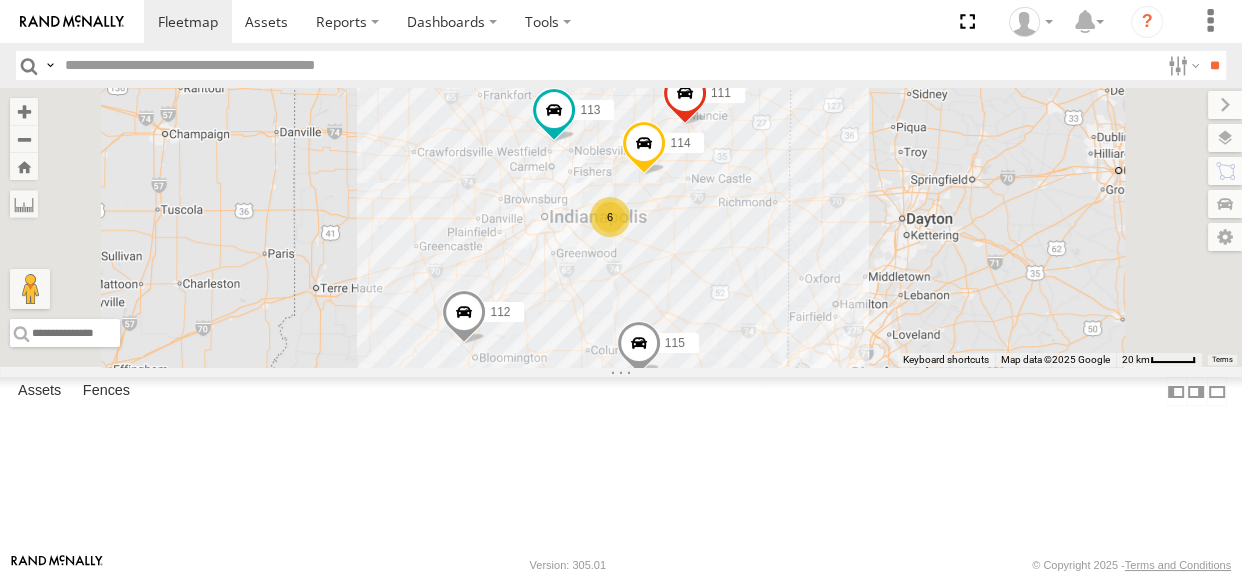 drag, startPoint x: 994, startPoint y: 307, endPoint x: 946, endPoint y: 329, distance: 52.801514 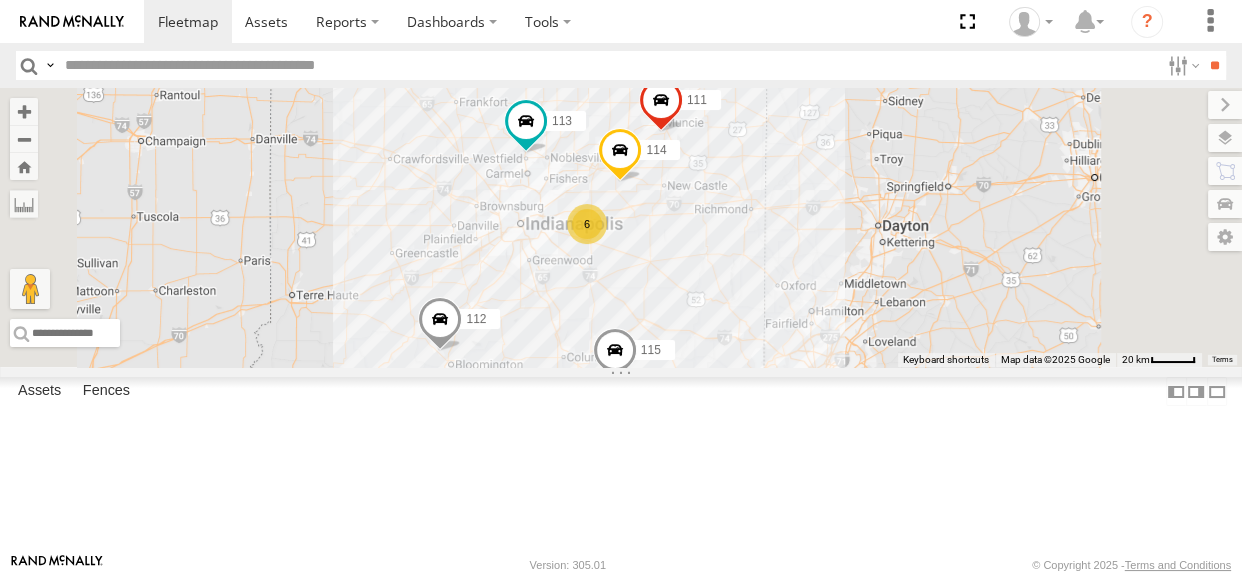 drag, startPoint x: 947, startPoint y: 329, endPoint x: 921, endPoint y: 336, distance: 26.925823 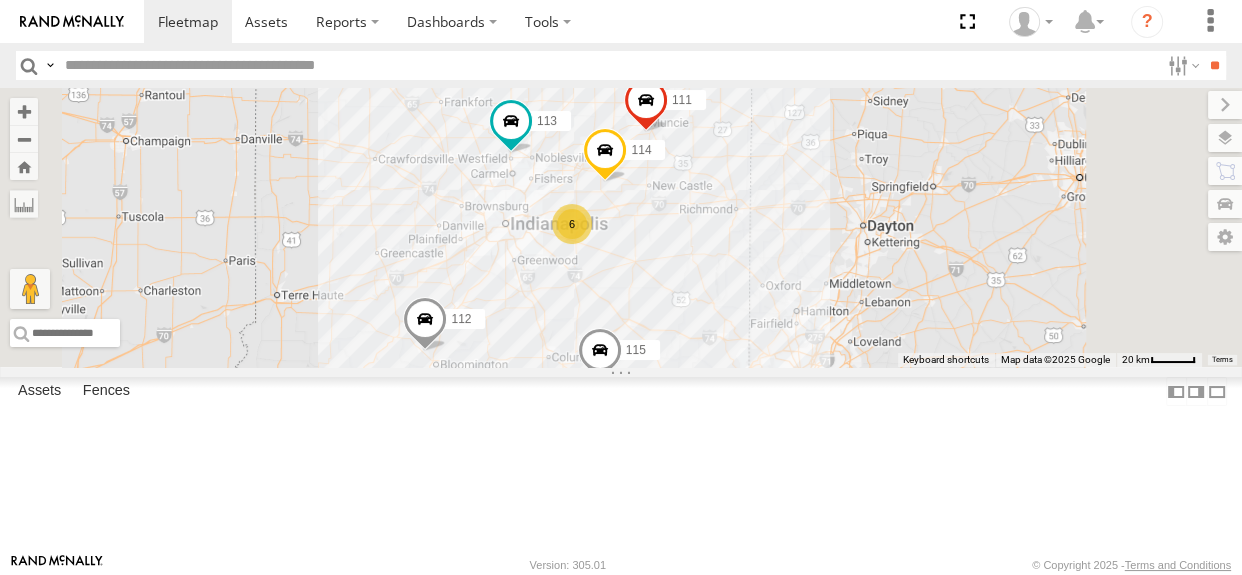 drag, startPoint x: 927, startPoint y: 332, endPoint x: 910, endPoint y: 332, distance: 17 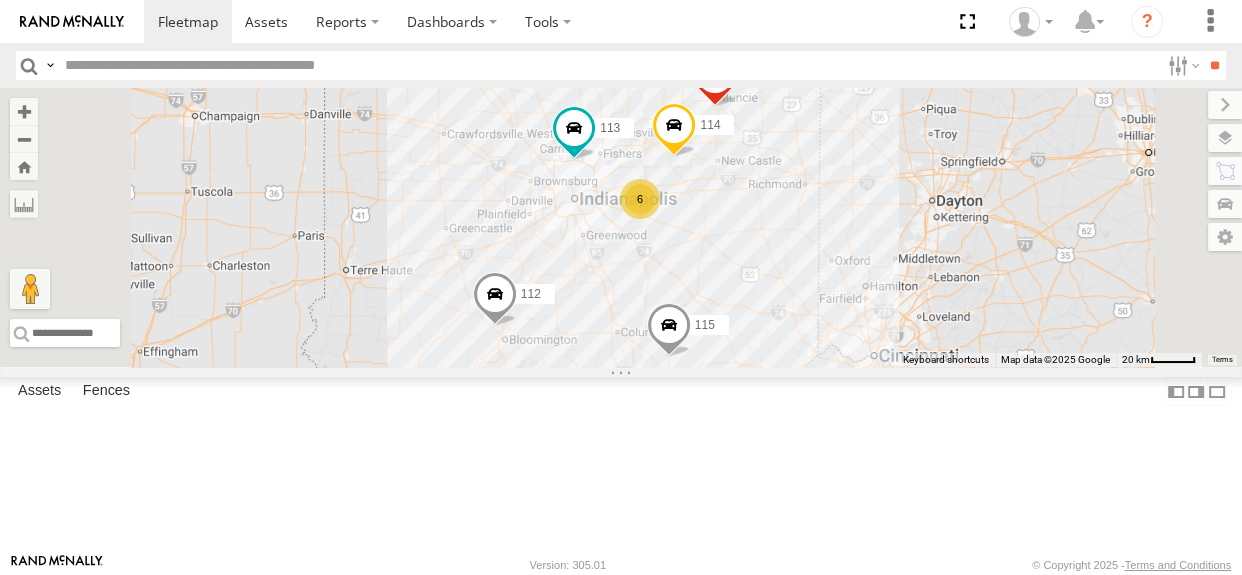 drag, startPoint x: 852, startPoint y: 398, endPoint x: 834, endPoint y: 402, distance: 18.439089 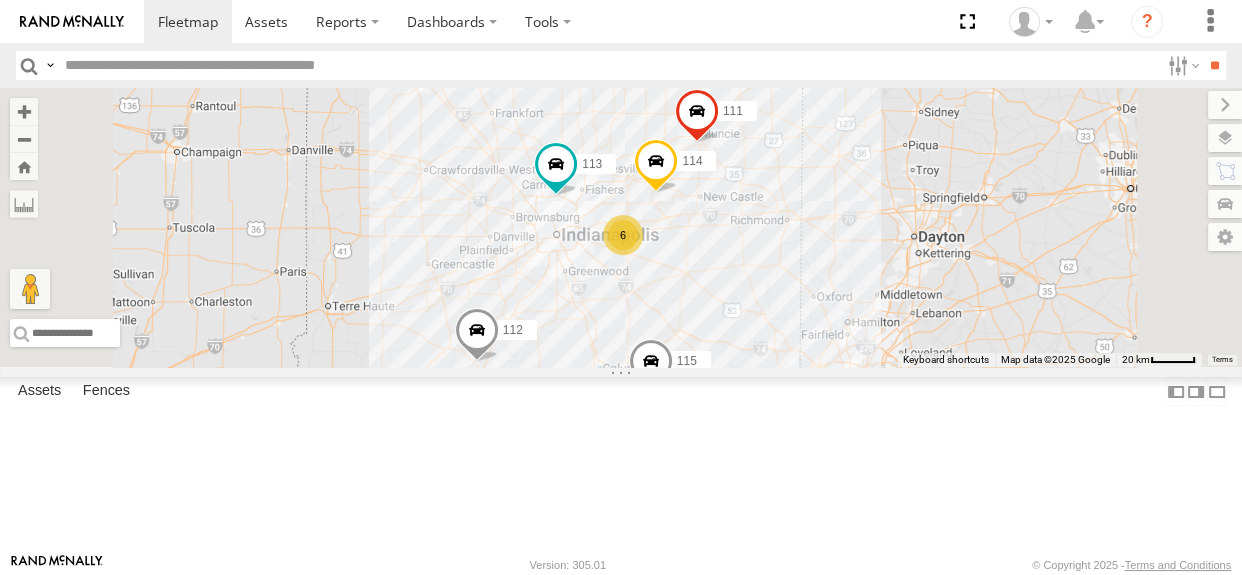 drag, startPoint x: 834, startPoint y: 400, endPoint x: 816, endPoint y: 438, distance: 42.047592 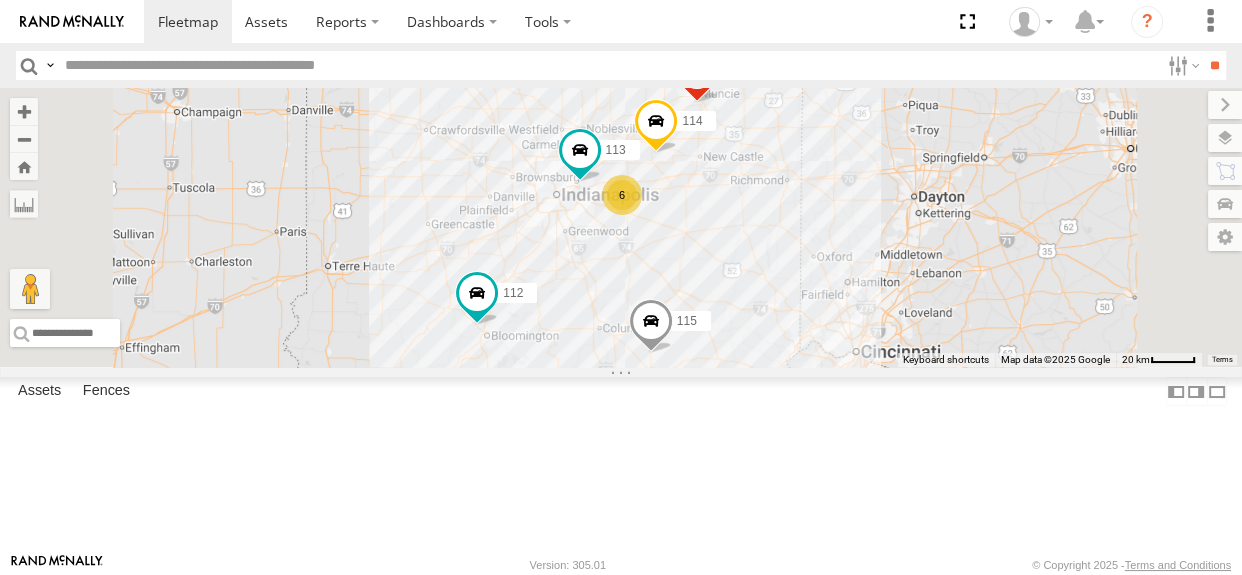 drag, startPoint x: 936, startPoint y: 327, endPoint x: 900, endPoint y: 326, distance: 36.013885 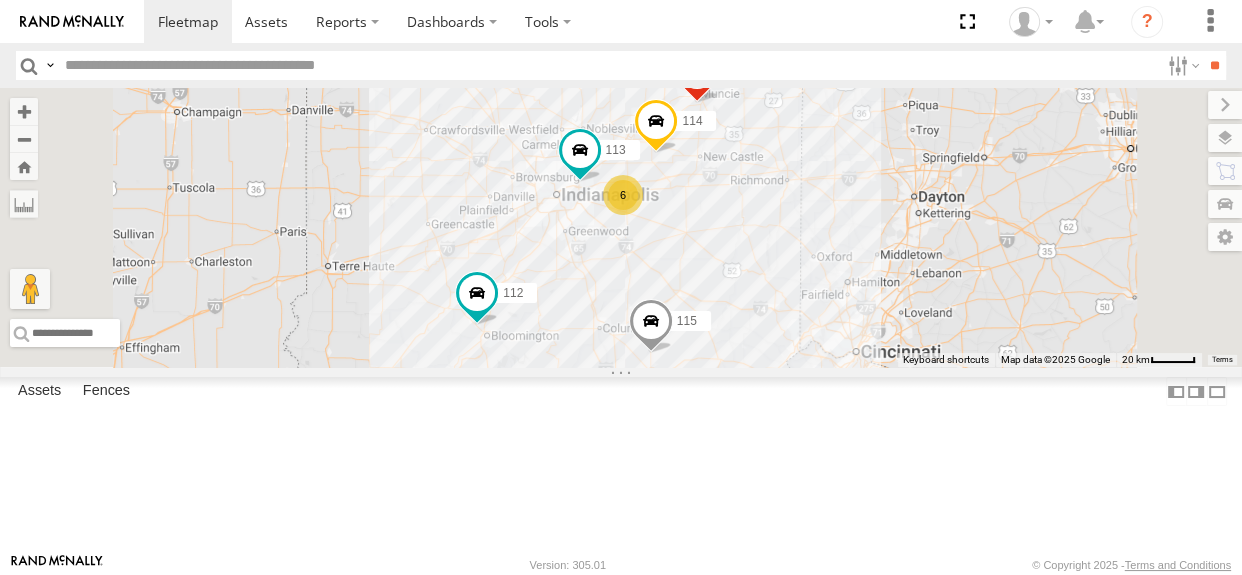 click on "[NUMBER] [NUMBER] [NUMBER] [NUMBER] [NUMBER] [NUMBER]" at bounding box center (621, 227) 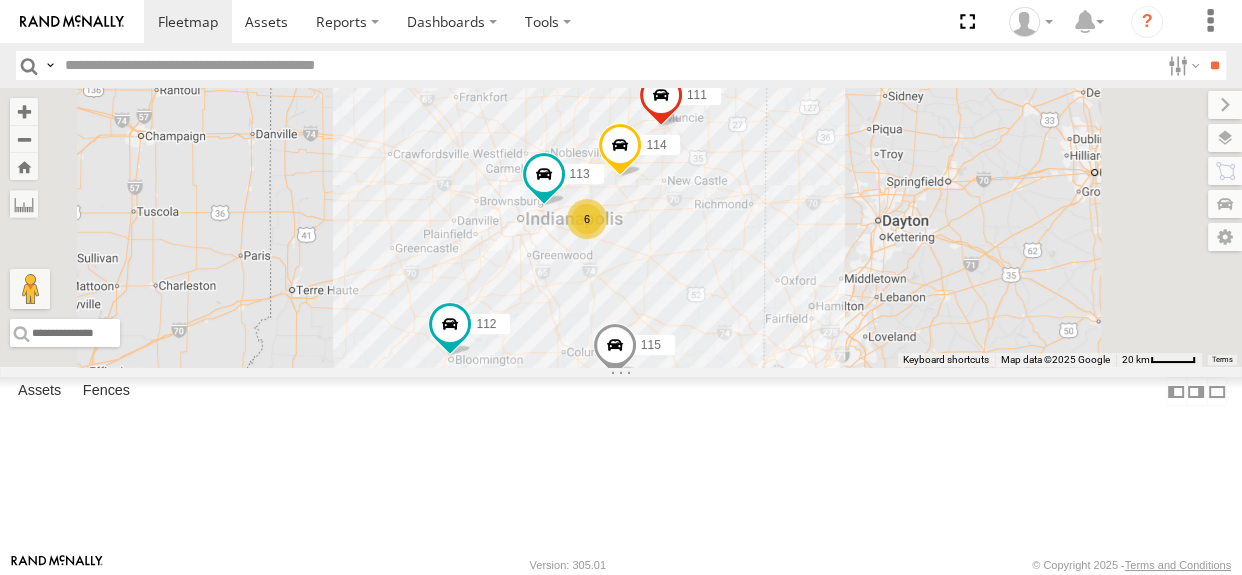 drag, startPoint x: 960, startPoint y: 310, endPoint x: 921, endPoint y: 335, distance: 46.32494 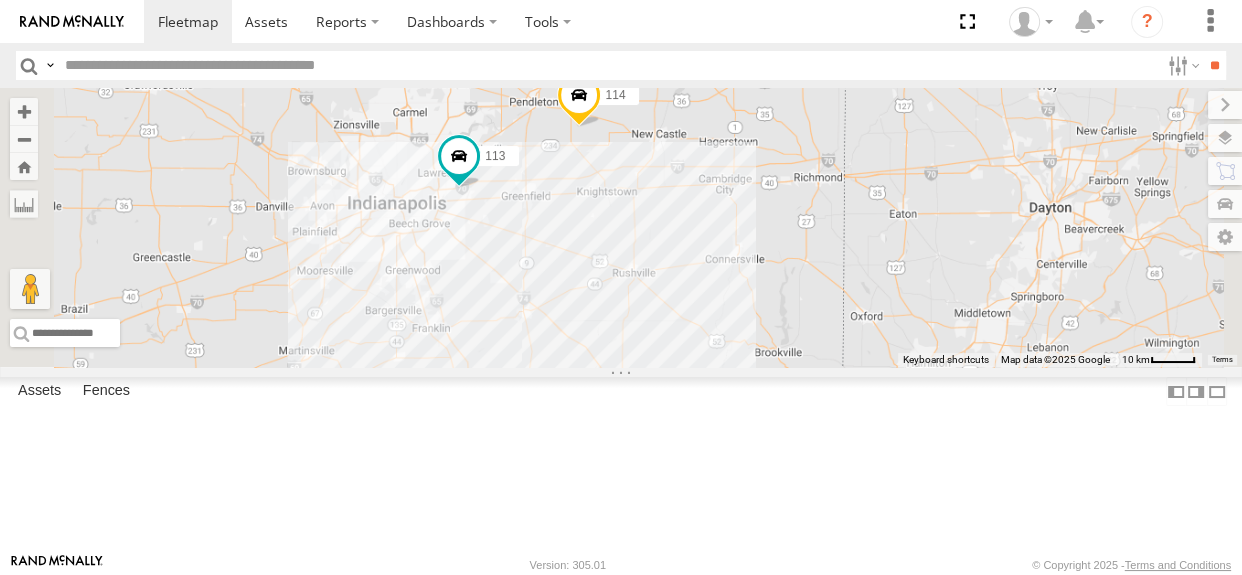 click on "[NUMBER] [NUMBER] [NUMBER] [NUMBER] [NUMBER]" at bounding box center [621, 227] 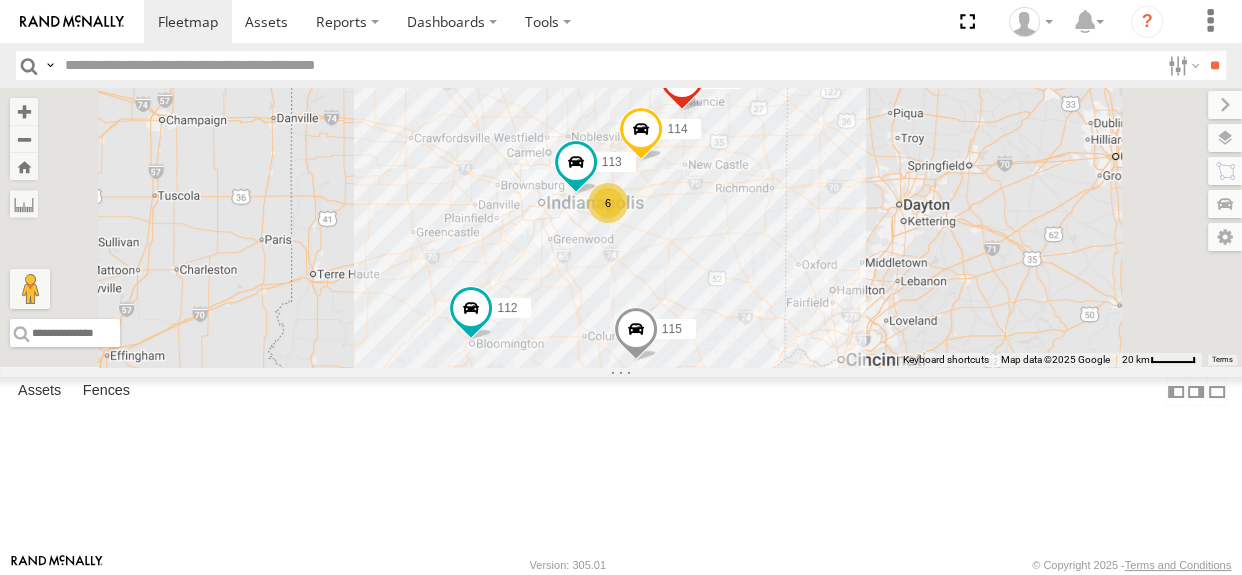 drag, startPoint x: 910, startPoint y: 334, endPoint x: 937, endPoint y: 316, distance: 32.449963 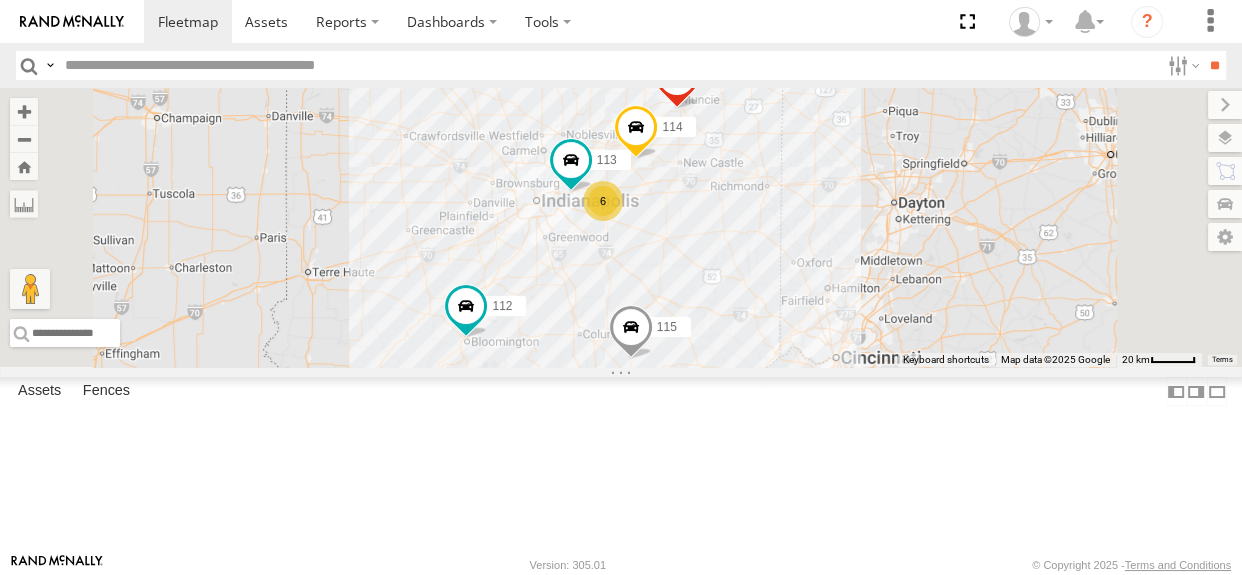 click on "[NUMBER] [NUMBER] [NUMBER] [NUMBER] [NUMBER] [NUMBER]" at bounding box center (621, 227) 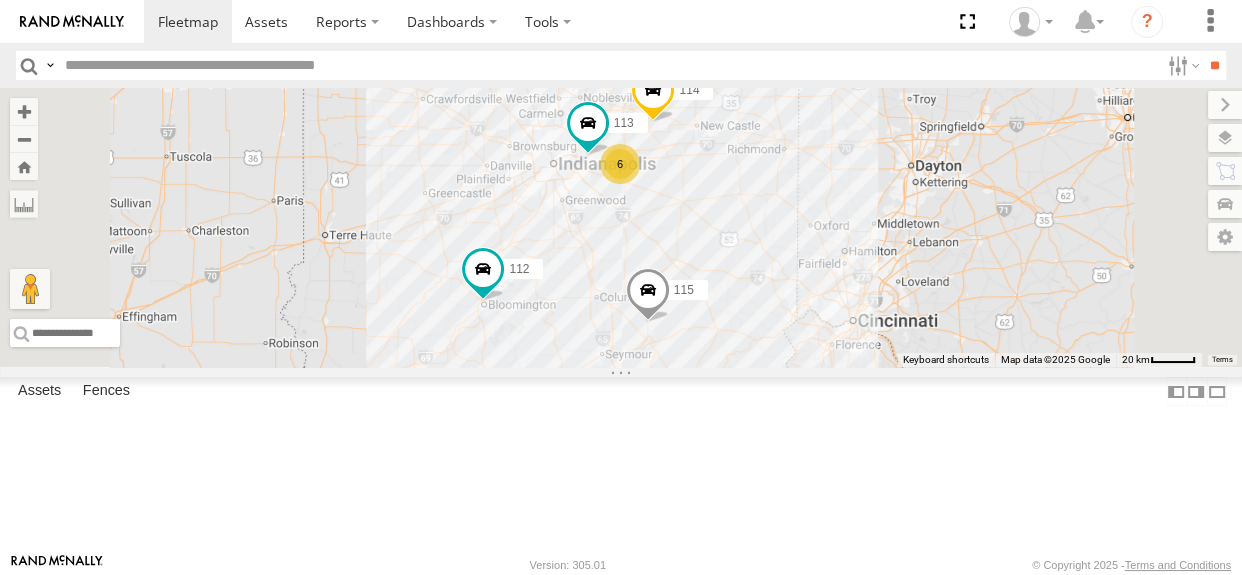 drag, startPoint x: 830, startPoint y: 439, endPoint x: 847, endPoint y: 400, distance: 42.544094 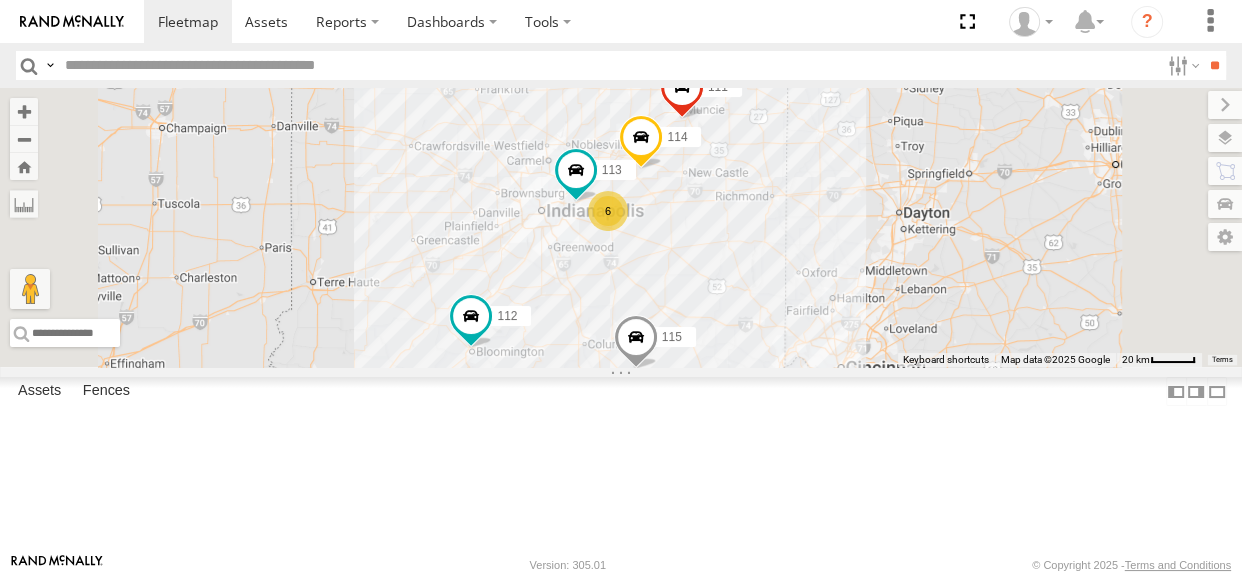drag, startPoint x: 814, startPoint y: 360, endPoint x: 802, endPoint y: 409, distance: 50.447994 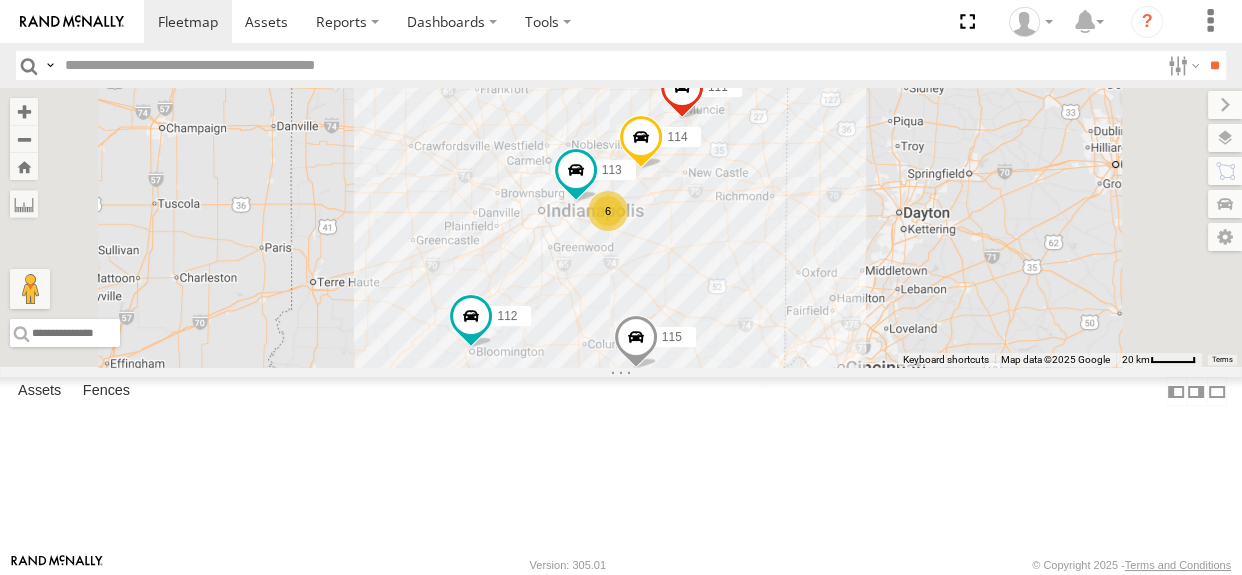 click on "[NUMBER] [NUMBER] [NUMBER] [NUMBER] [NUMBER] [NUMBER]" at bounding box center (621, 227) 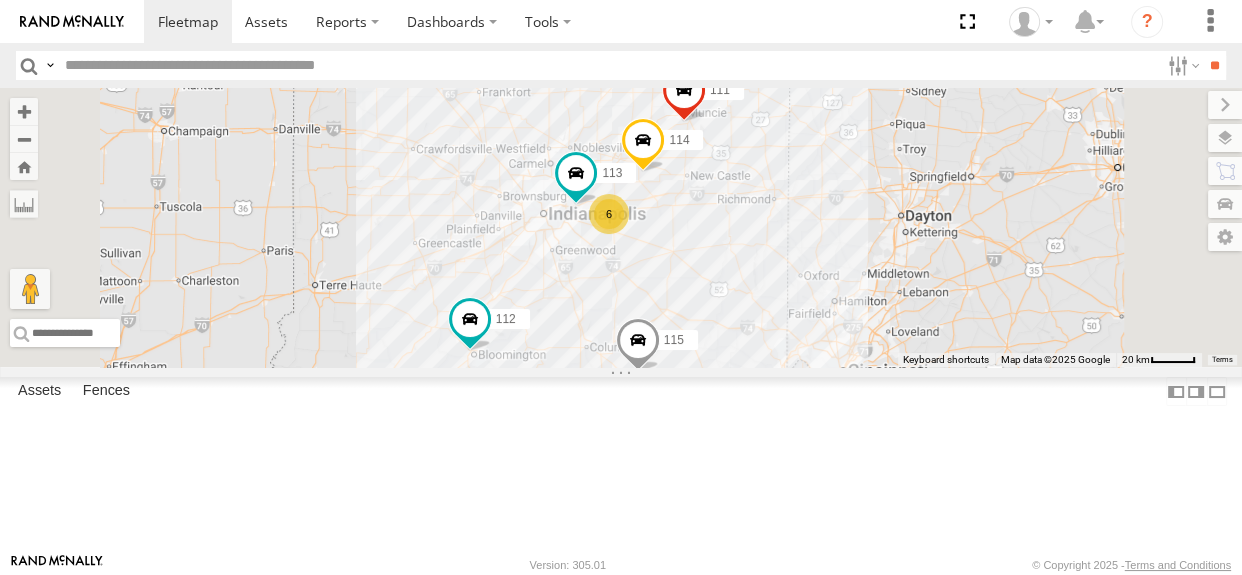 drag, startPoint x: 995, startPoint y: 300, endPoint x: 949, endPoint y: 319, distance: 49.76947 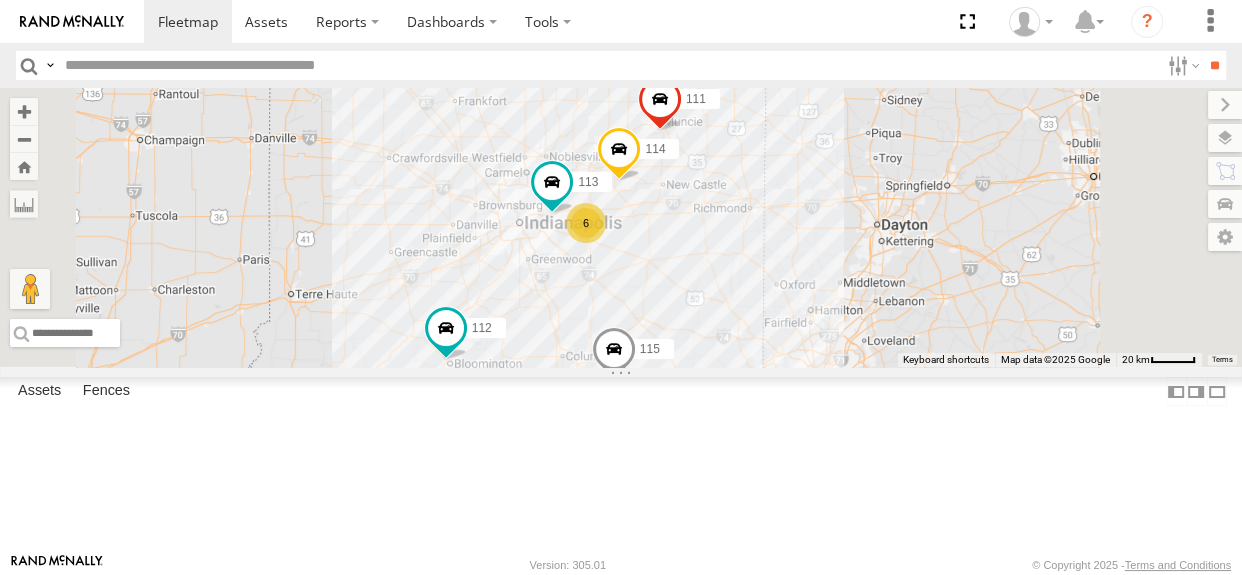 drag, startPoint x: 952, startPoint y: 321, endPoint x: 926, endPoint y: 330, distance: 27.513634 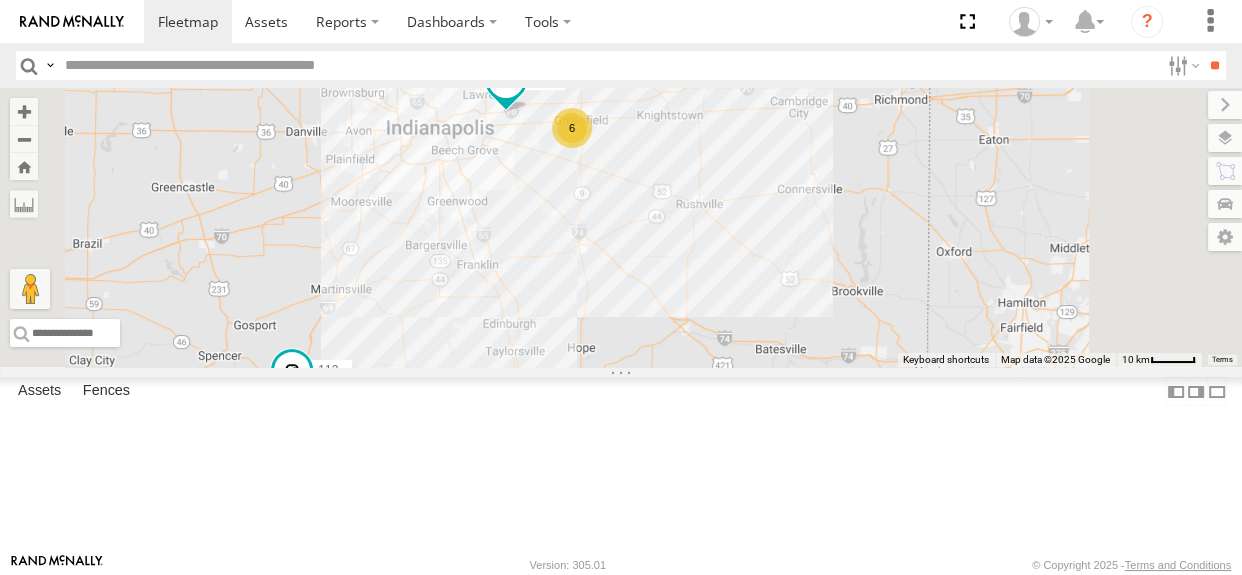 drag, startPoint x: 799, startPoint y: 373, endPoint x: 881, endPoint y: 291, distance: 115.965515 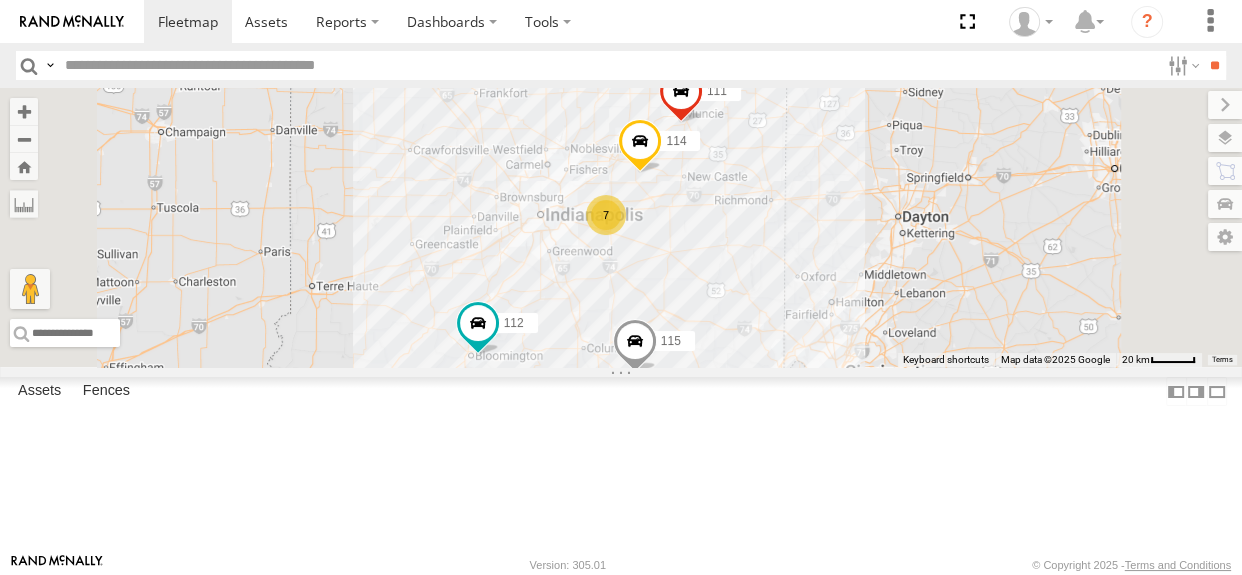 drag, startPoint x: 921, startPoint y: 375, endPoint x: 877, endPoint y: 396, distance: 48.754486 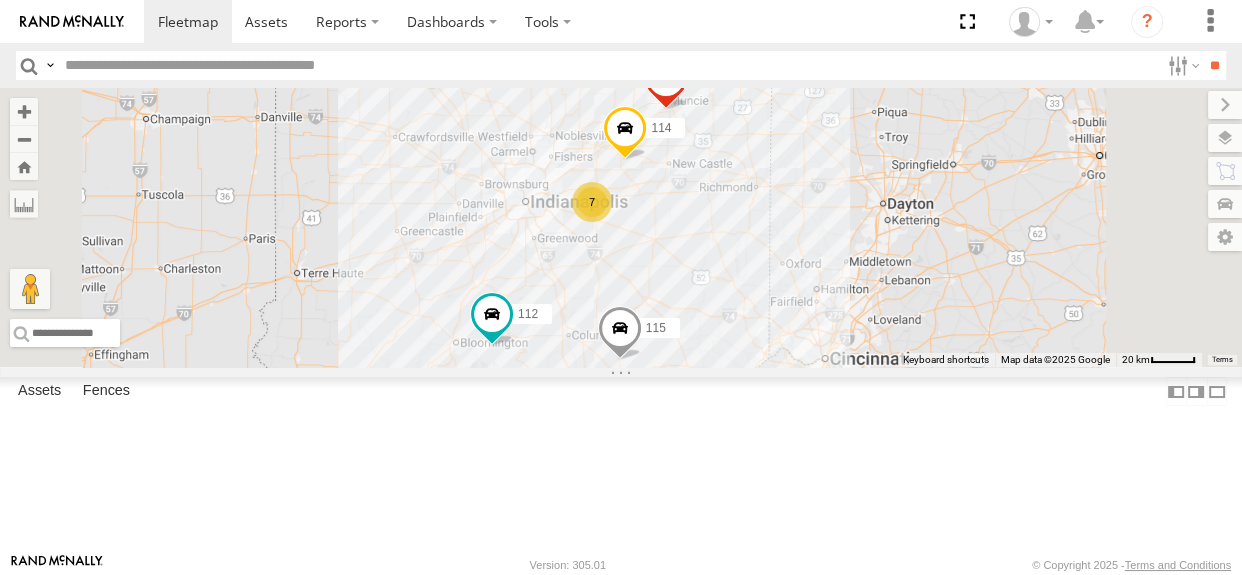 drag, startPoint x: 980, startPoint y: 312, endPoint x: 928, endPoint y: 319, distance: 52.46904 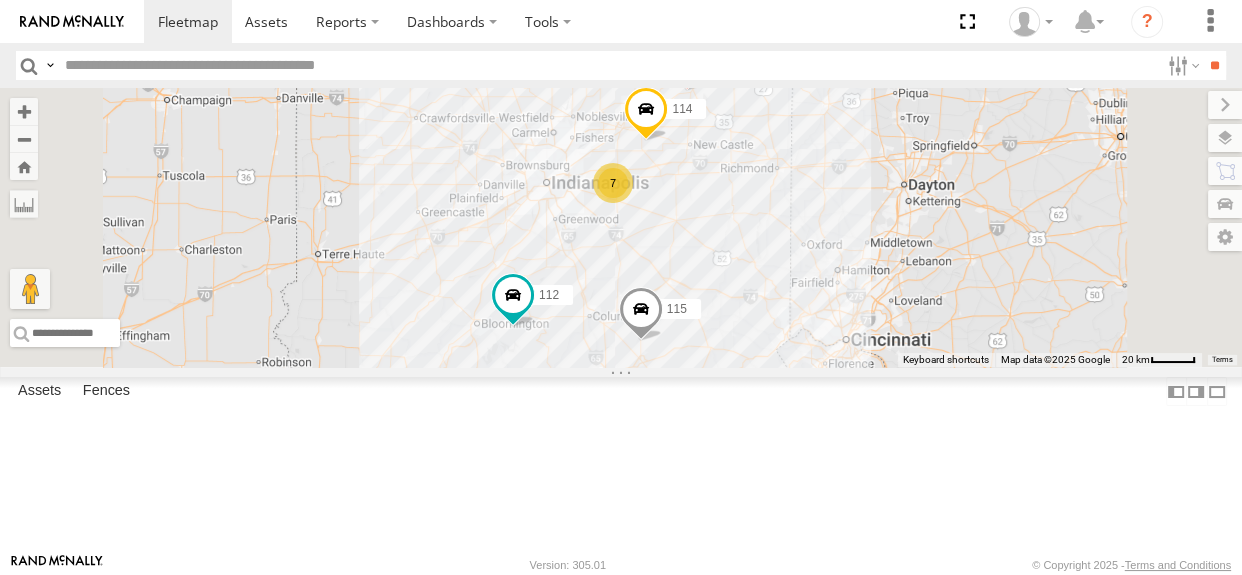 drag, startPoint x: 933, startPoint y: 320, endPoint x: 956, endPoint y: 300, distance: 30.479502 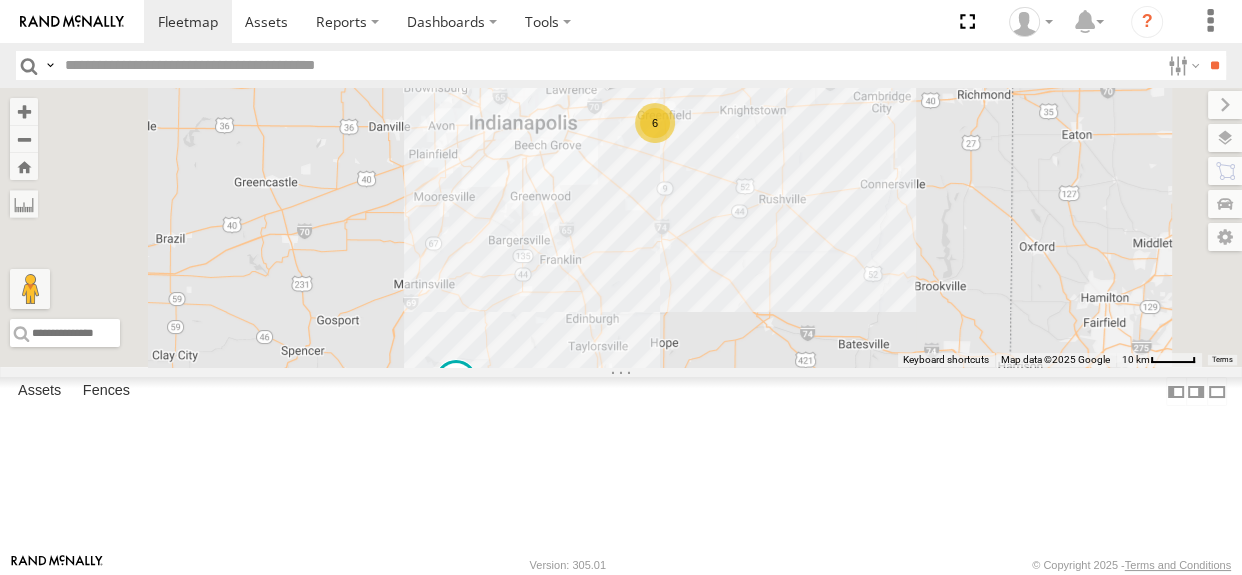 drag, startPoint x: 948, startPoint y: 306, endPoint x: 1079, endPoint y: 275, distance: 134.61798 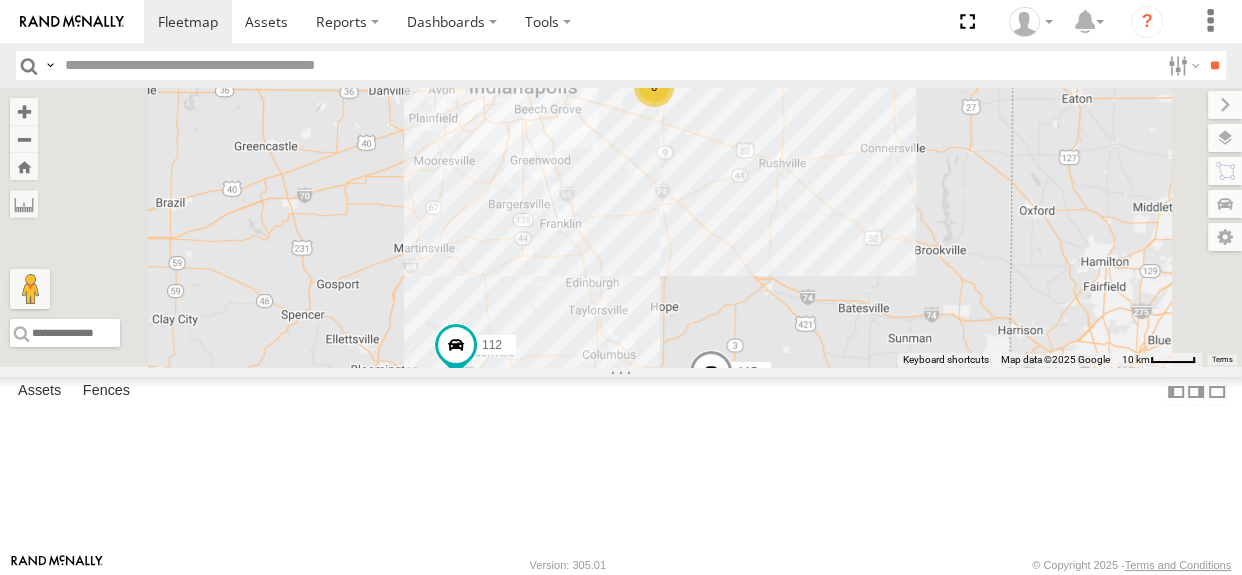 drag, startPoint x: 949, startPoint y: 389, endPoint x: 919, endPoint y: 221, distance: 170.65755 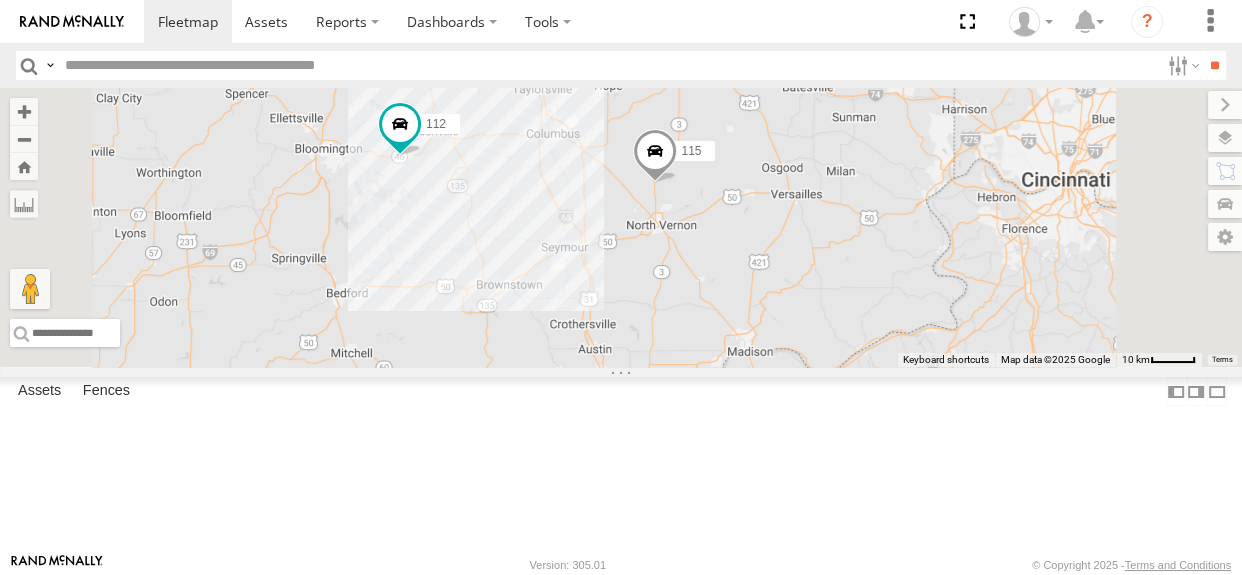 drag, startPoint x: 1017, startPoint y: 390, endPoint x: 886, endPoint y: 316, distance: 150.45598 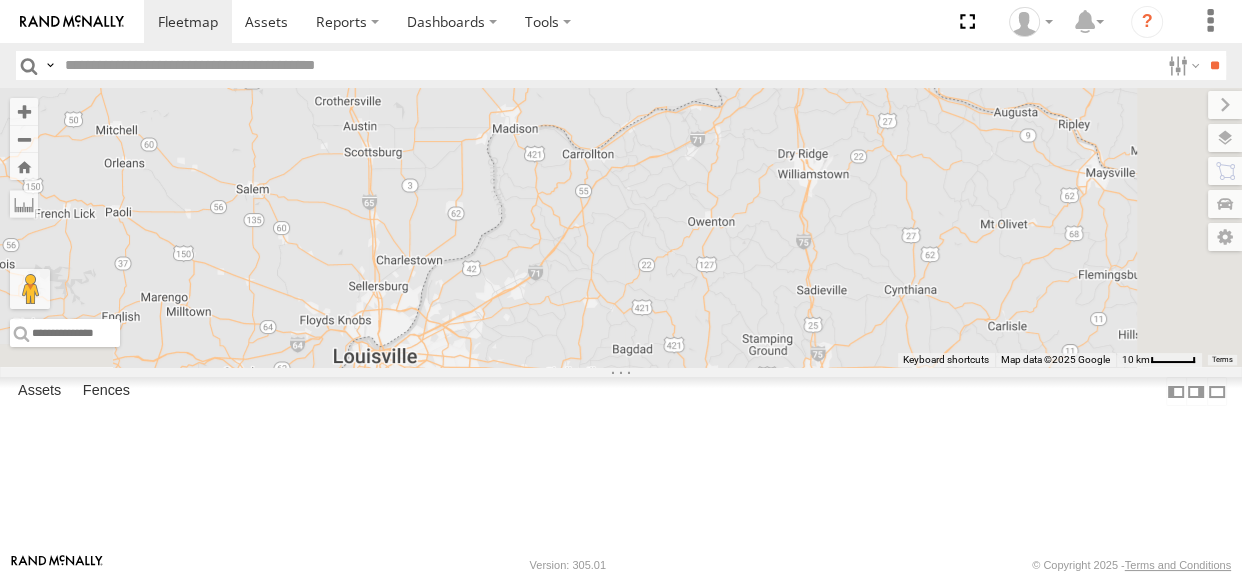 drag, startPoint x: 926, startPoint y: 339, endPoint x: 945, endPoint y: 323, distance: 24.839485 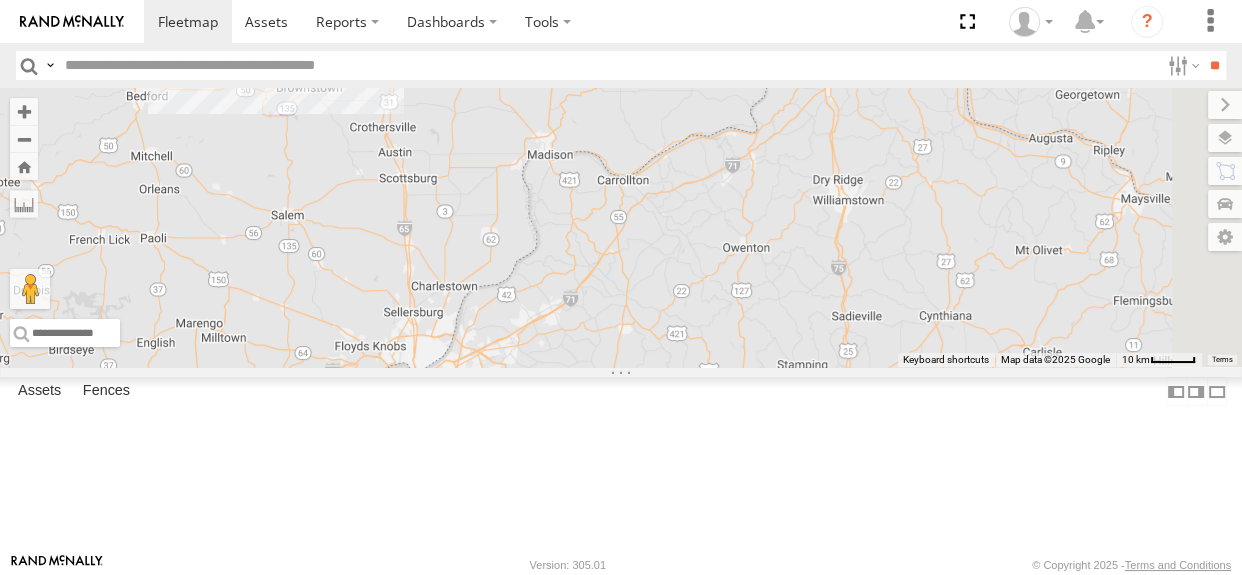 drag, startPoint x: 964, startPoint y: 387, endPoint x: 1030, endPoint y: 502, distance: 132.59337 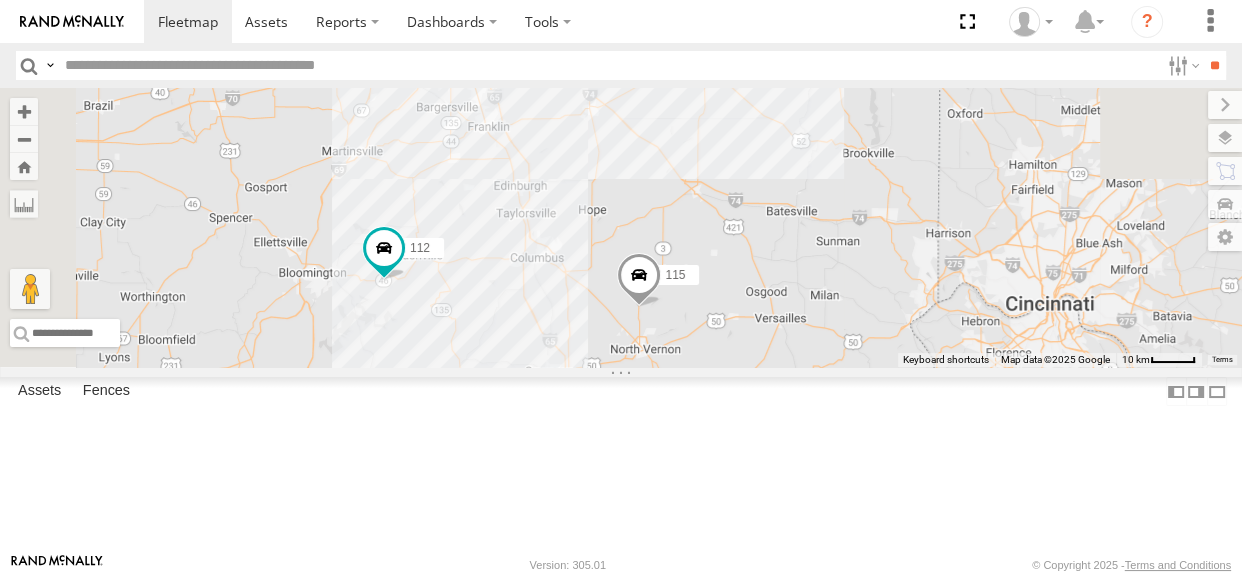 click on "114 115 111 112 6 113" at bounding box center (621, 227) 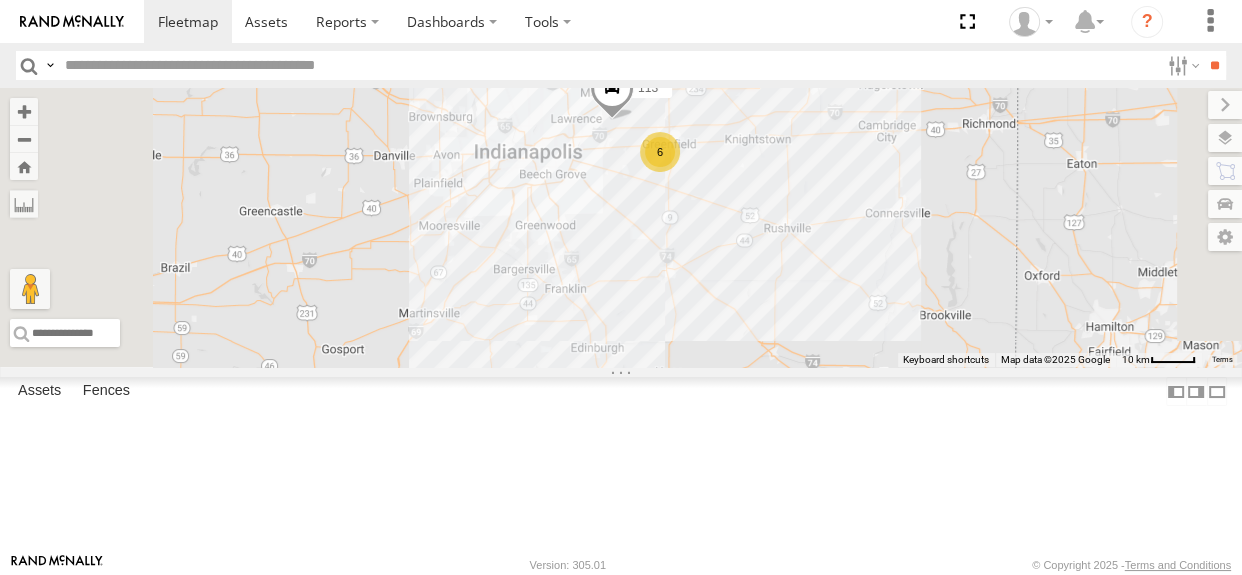 drag, startPoint x: 800, startPoint y: 262, endPoint x: 878, endPoint y: 428, distance: 183.41211 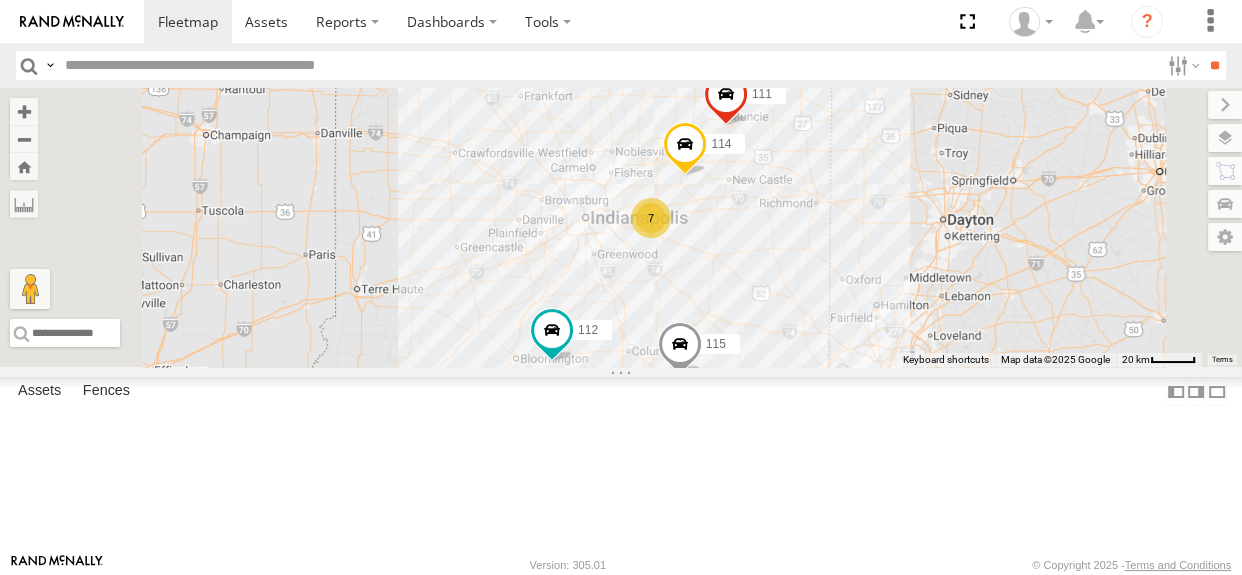 drag, startPoint x: 1016, startPoint y: 309, endPoint x: 977, endPoint y: 321, distance: 40.804413 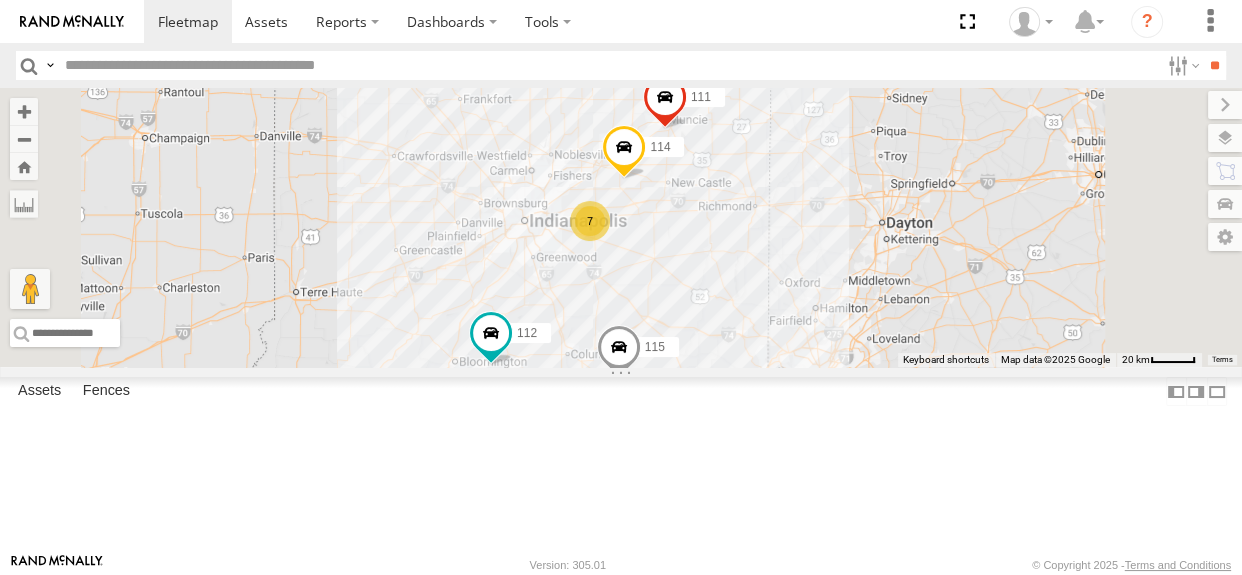 drag, startPoint x: 992, startPoint y: 328, endPoint x: 929, endPoint y: 331, distance: 63.07139 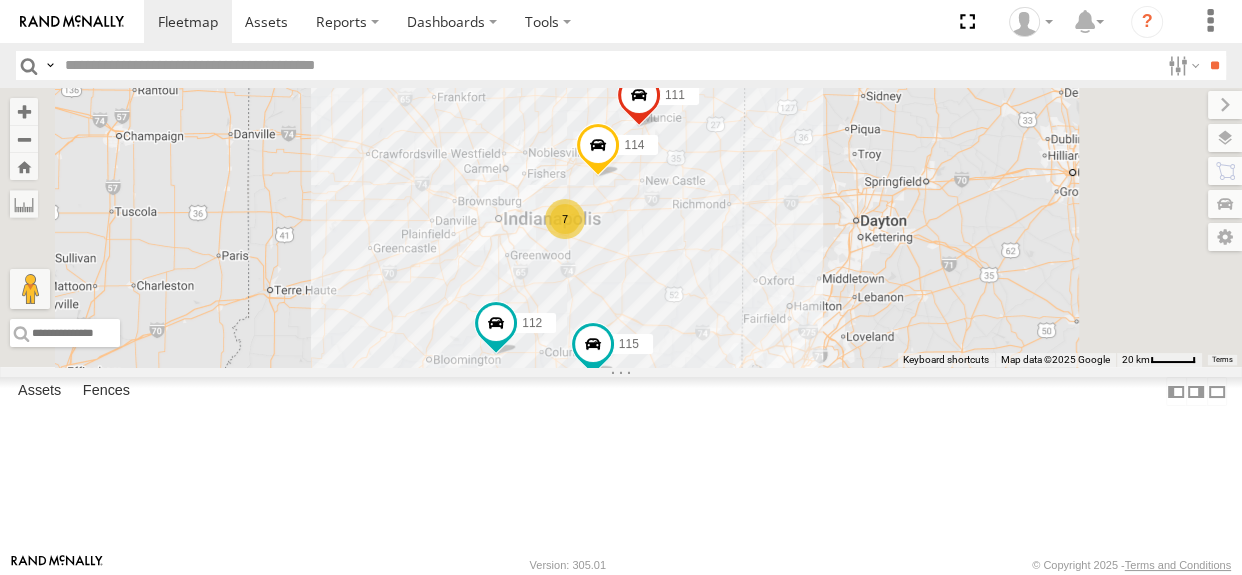 drag, startPoint x: 820, startPoint y: 440, endPoint x: 764, endPoint y: 464, distance: 60.926186 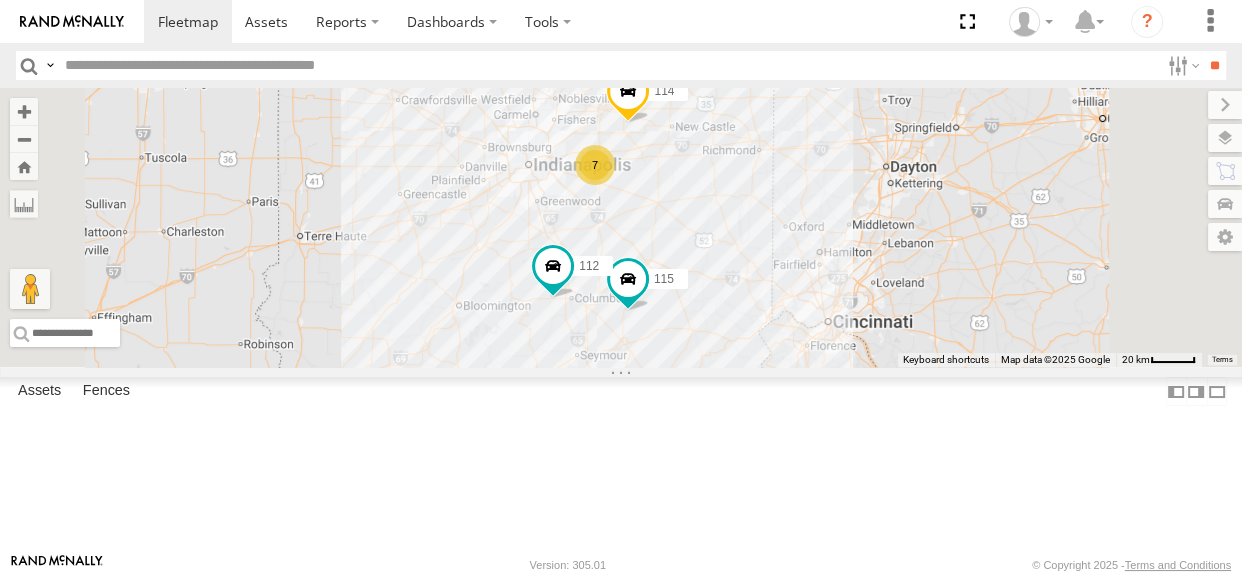 drag, startPoint x: 814, startPoint y: 466, endPoint x: 804, endPoint y: 425, distance: 42.201897 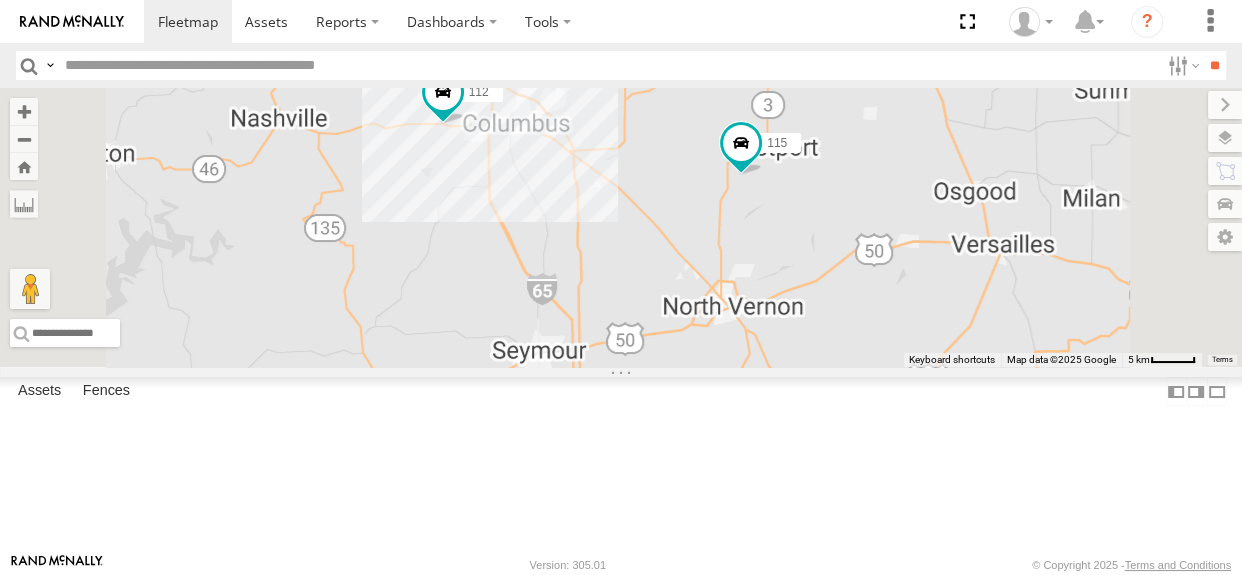 drag, startPoint x: 870, startPoint y: 406, endPoint x: 870, endPoint y: 276, distance: 130 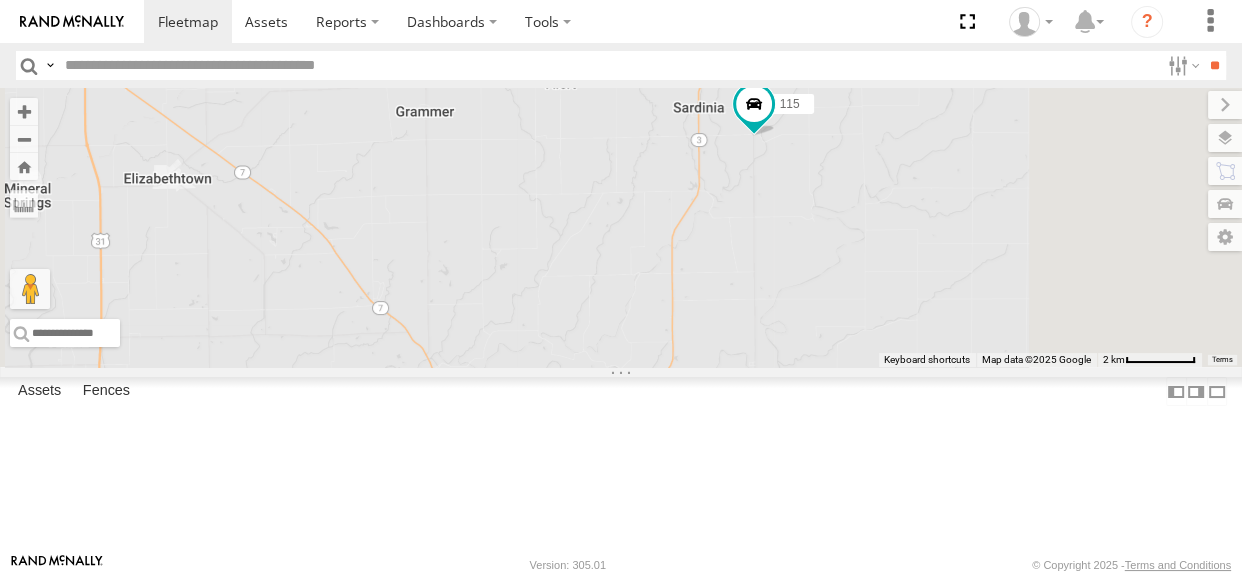 drag, startPoint x: 980, startPoint y: 307, endPoint x: 982, endPoint y: 280, distance: 27.073973 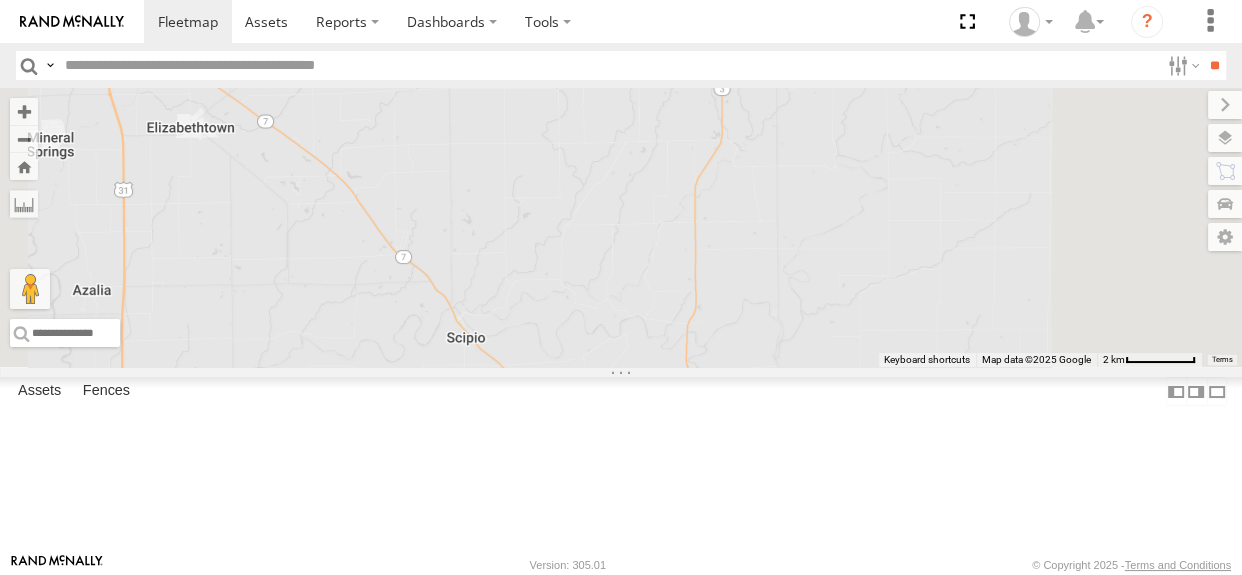 drag, startPoint x: 922, startPoint y: 371, endPoint x: 949, endPoint y: 315, distance: 62.169125 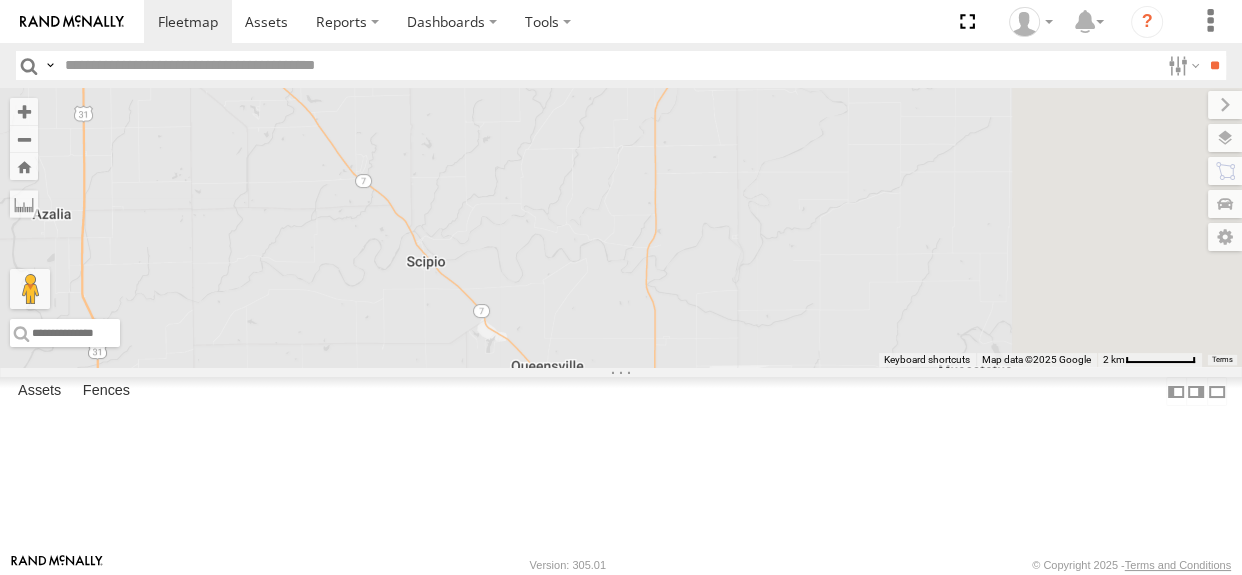 drag, startPoint x: 968, startPoint y: 323, endPoint x: 926, endPoint y: 255, distance: 79.924965 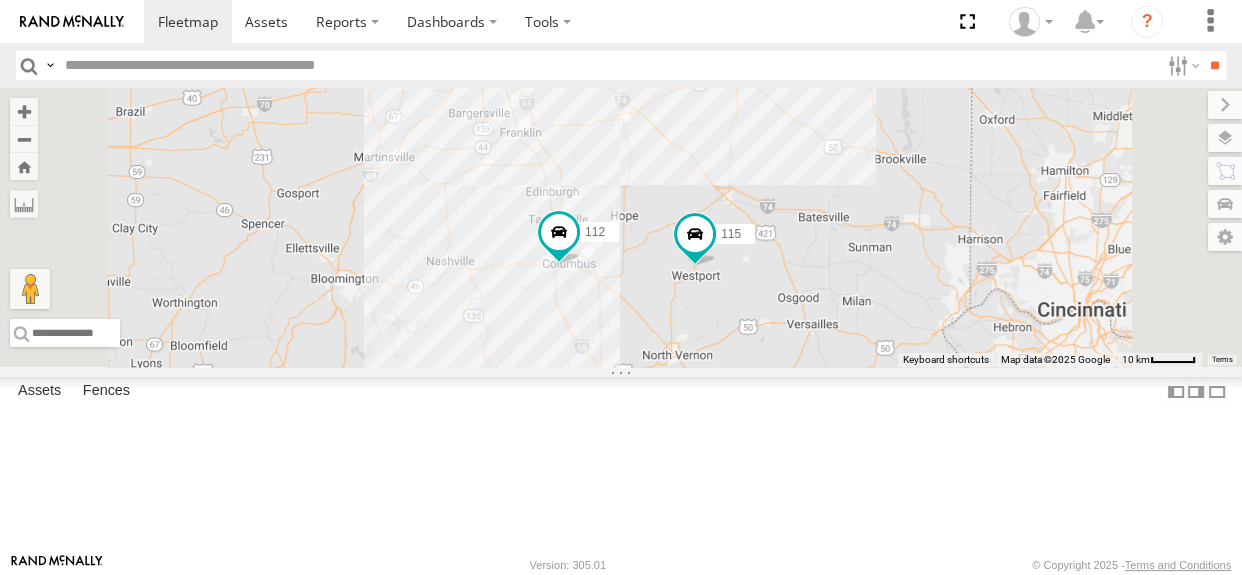 drag, startPoint x: 847, startPoint y: 307, endPoint x: 794, endPoint y: 400, distance: 107.042046 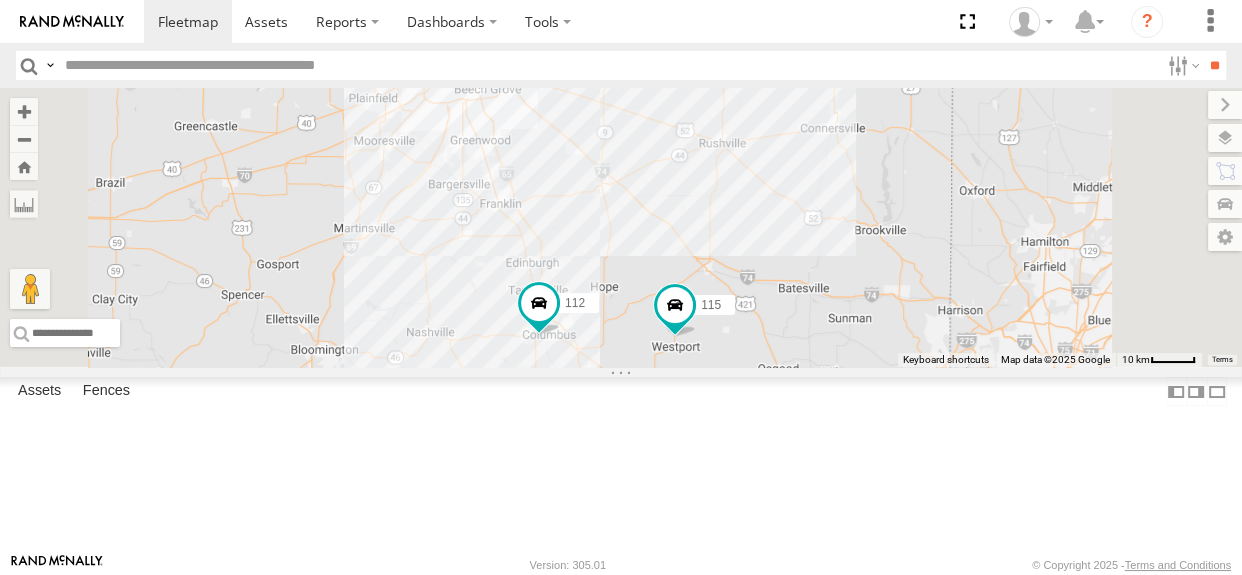drag, startPoint x: 862, startPoint y: 390, endPoint x: 849, endPoint y: 450, distance: 61.39218 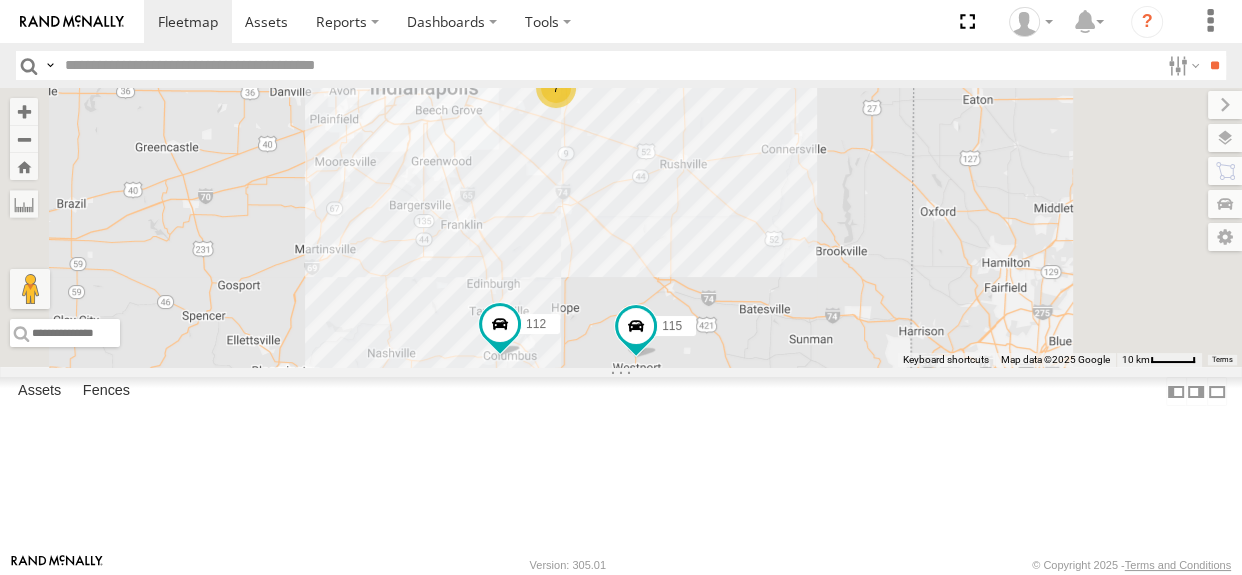 drag, startPoint x: 893, startPoint y: 329, endPoint x: 852, endPoint y: 350, distance: 46.06517 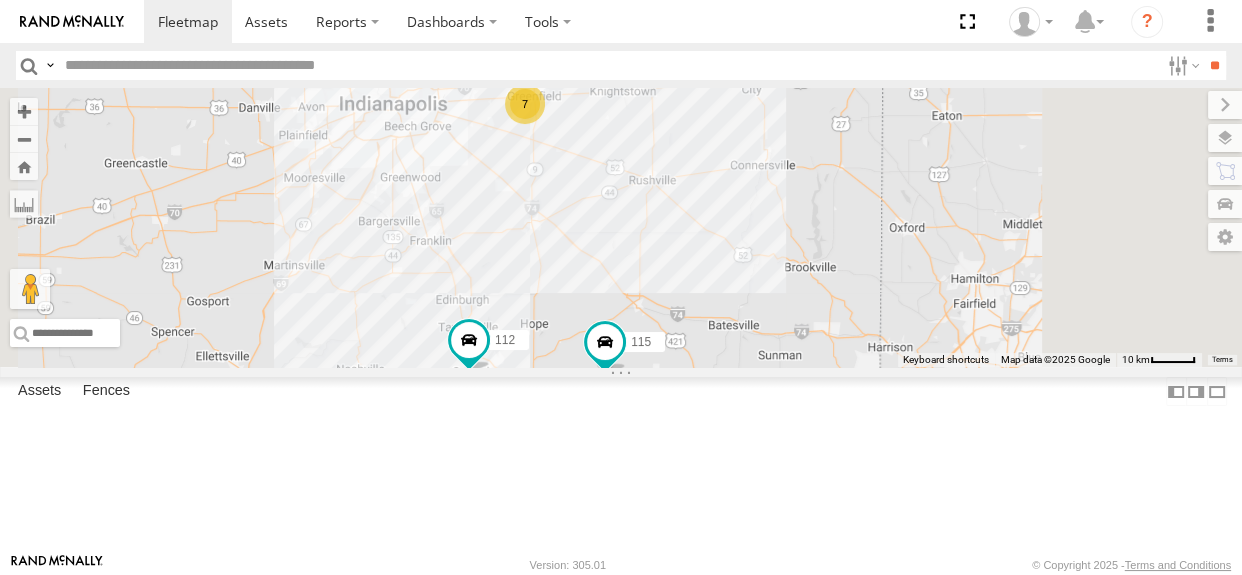 drag, startPoint x: 856, startPoint y: 362, endPoint x: 820, endPoint y: 381, distance: 40.706264 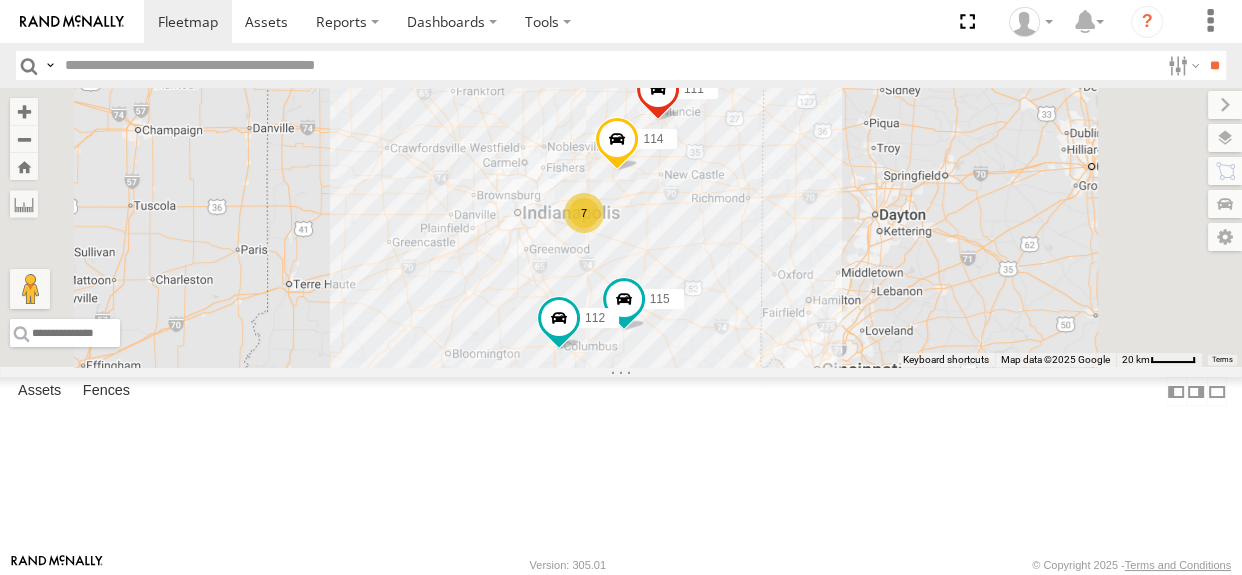 drag, startPoint x: 937, startPoint y: 308, endPoint x: 919, endPoint y: 316, distance: 19.697716 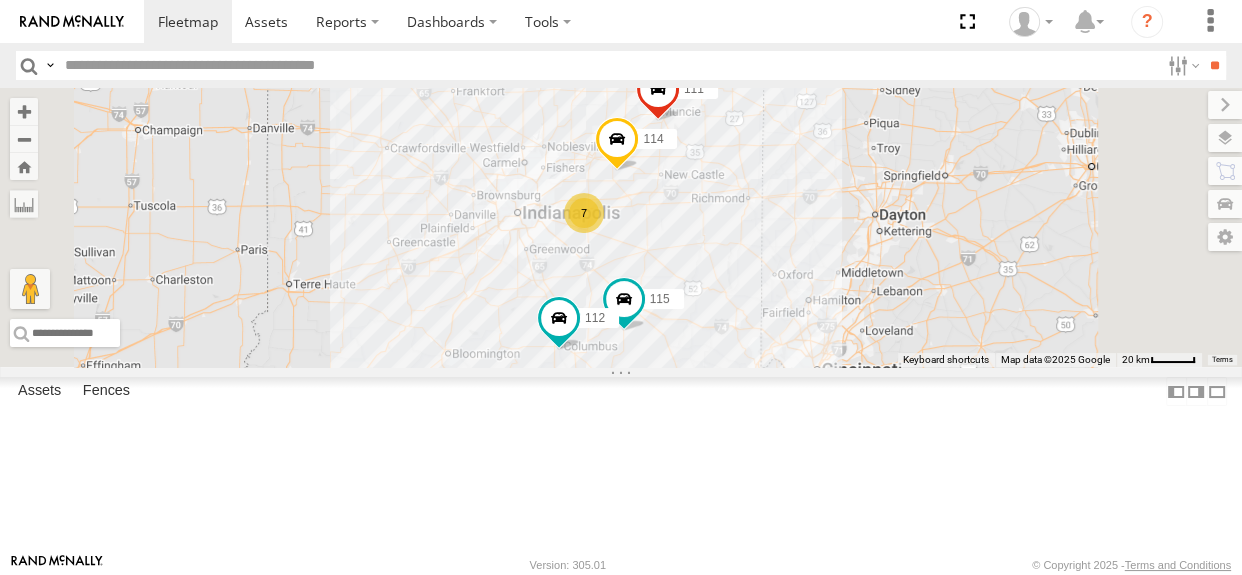 click on "114 115 112 7 111" at bounding box center (621, 227) 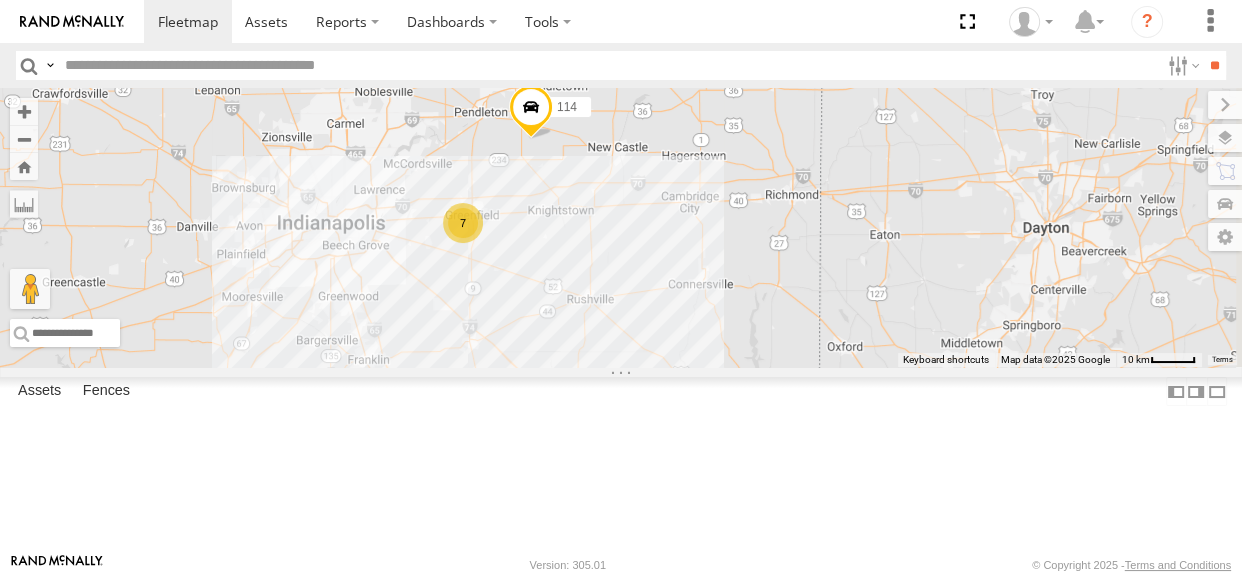 drag, startPoint x: 969, startPoint y: 317, endPoint x: 896, endPoint y: 342, distance: 77.16217 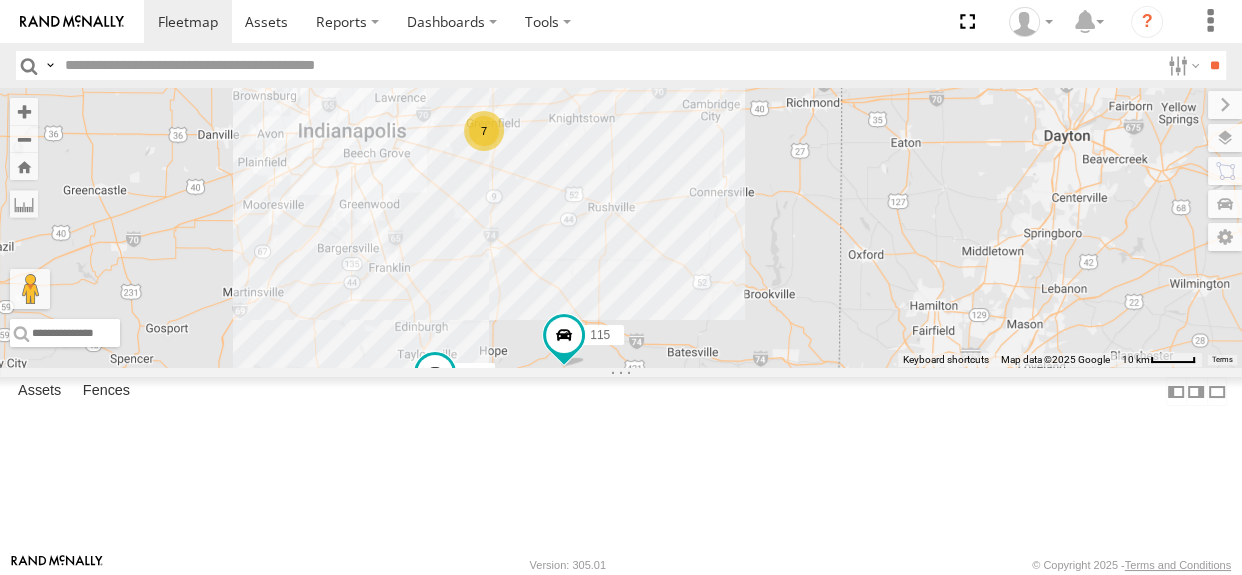 drag, startPoint x: 891, startPoint y: 392, endPoint x: 914, endPoint y: 297, distance: 97.74457 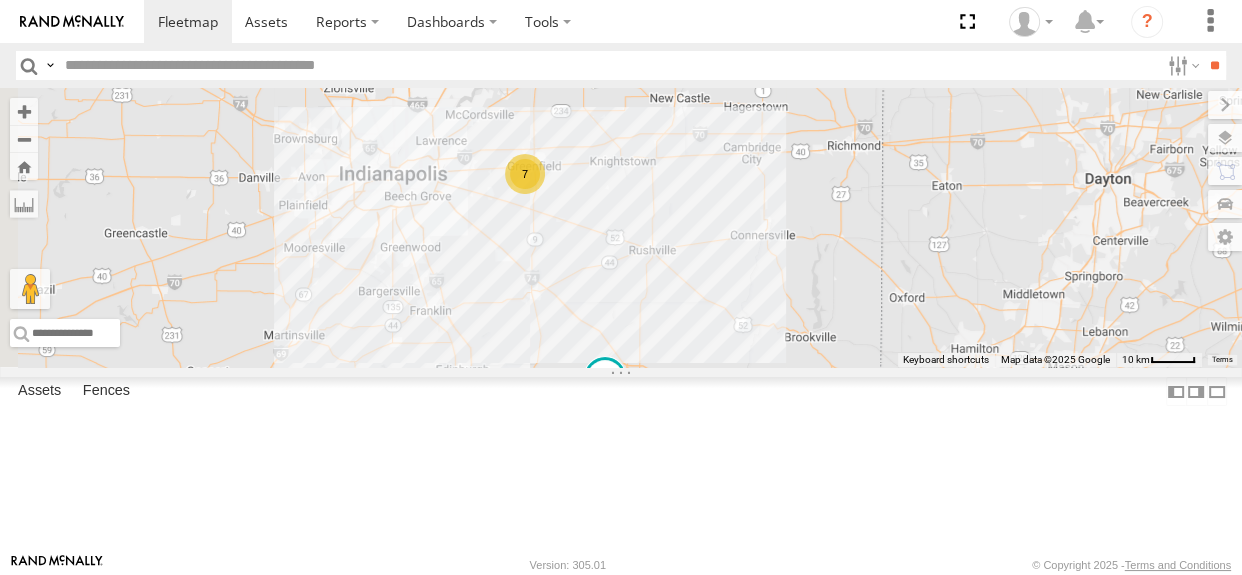 drag, startPoint x: 805, startPoint y: 315, endPoint x: 840, endPoint y: 387, distance: 80.05623 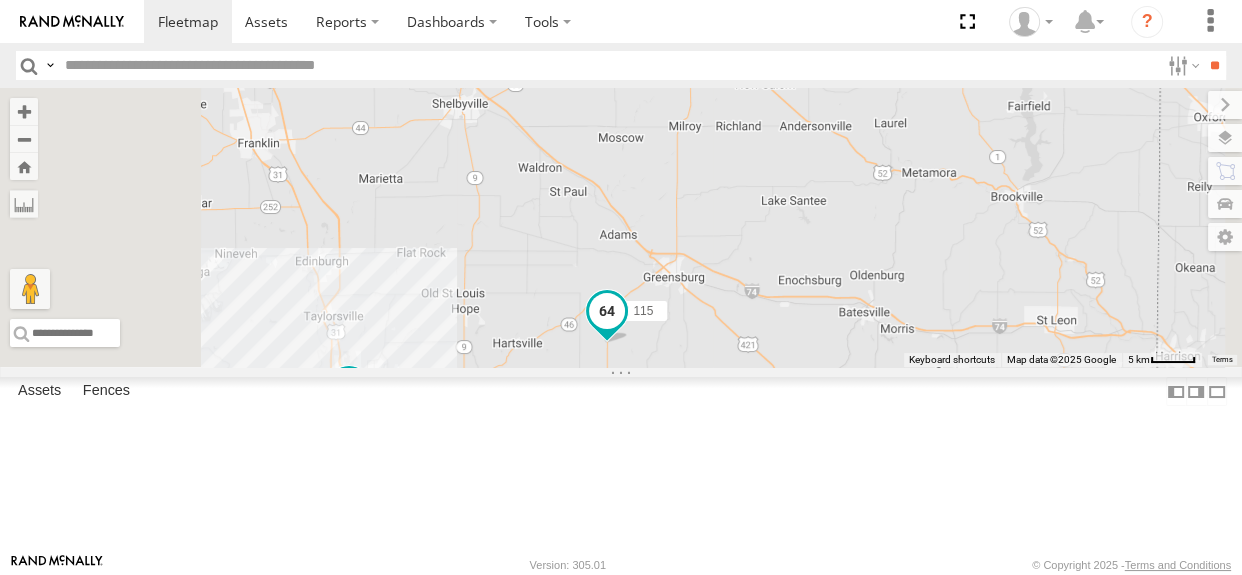 click at bounding box center [607, 310] 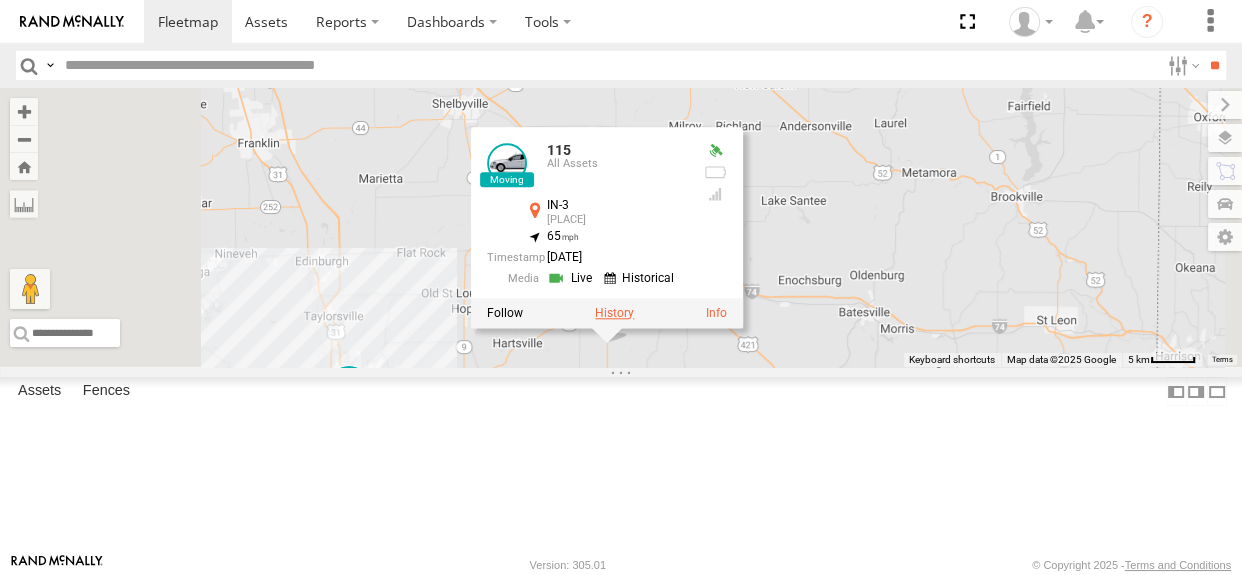 click at bounding box center [614, 312] 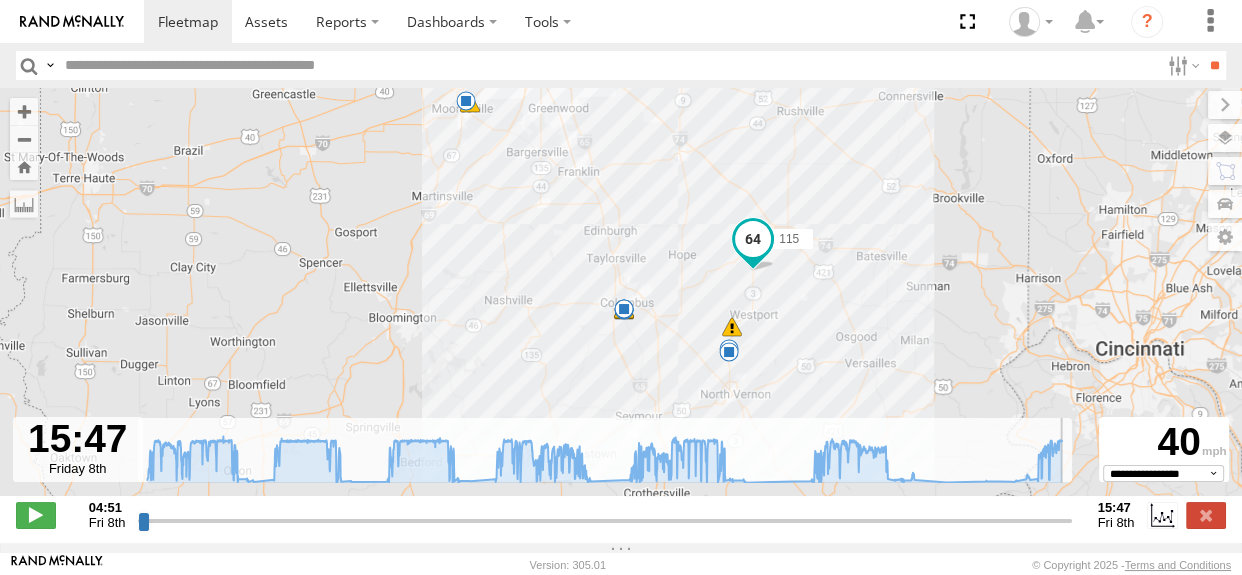 drag, startPoint x: 140, startPoint y: 534, endPoint x: 1066, endPoint y: 538, distance: 926.00867 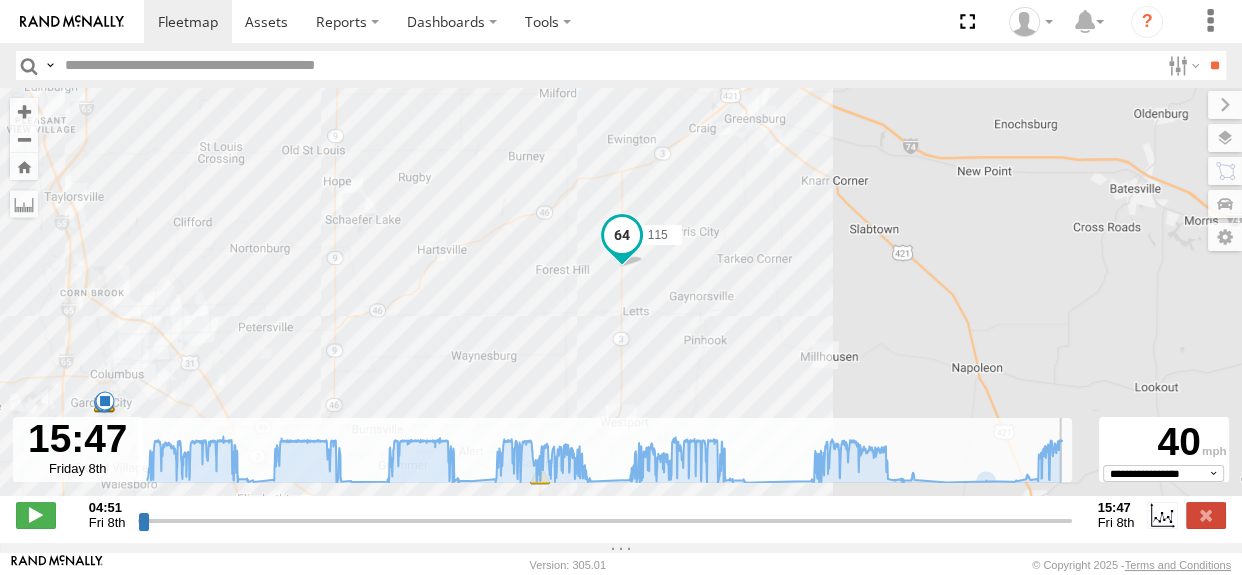 type on "**********" 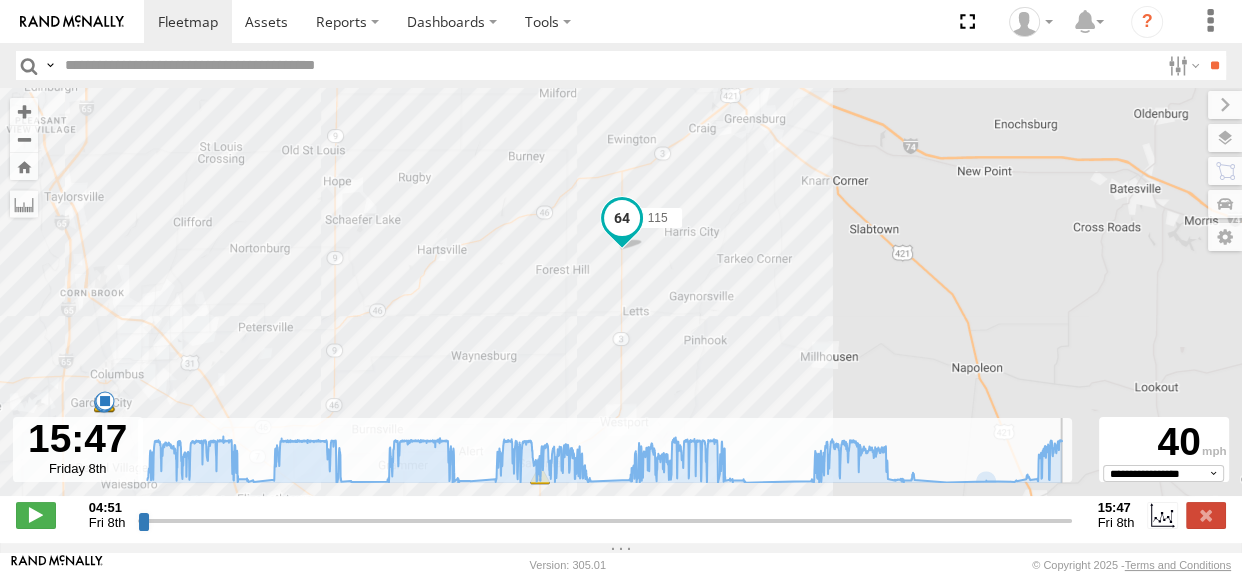drag, startPoint x: 1064, startPoint y: 535, endPoint x: 1117, endPoint y: 530, distance: 53.235325 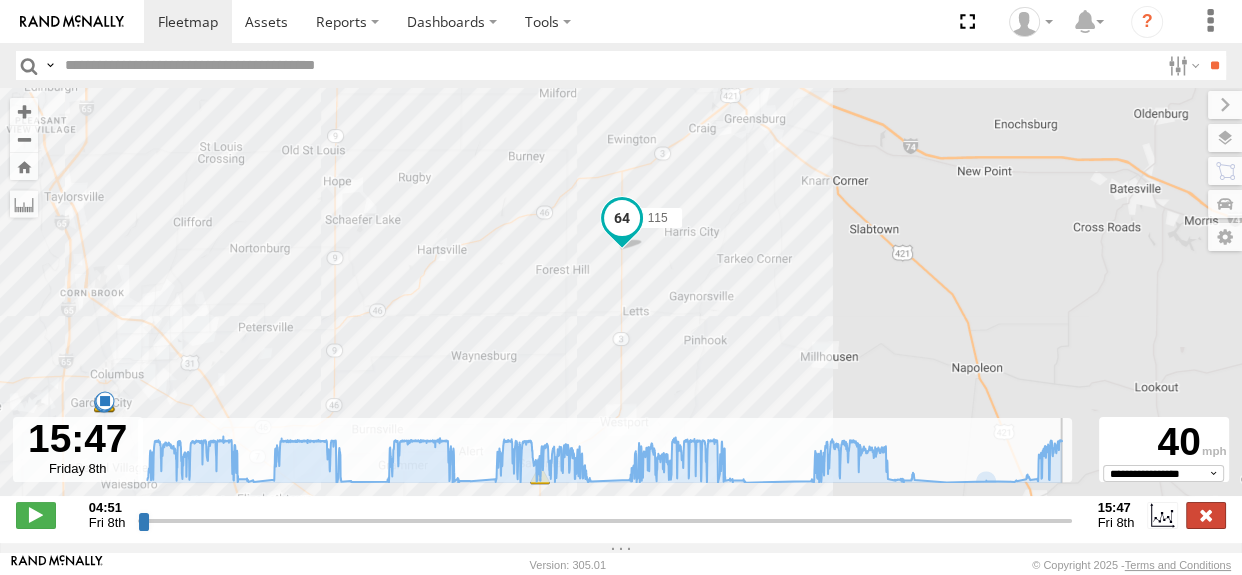 click at bounding box center [1206, 515] 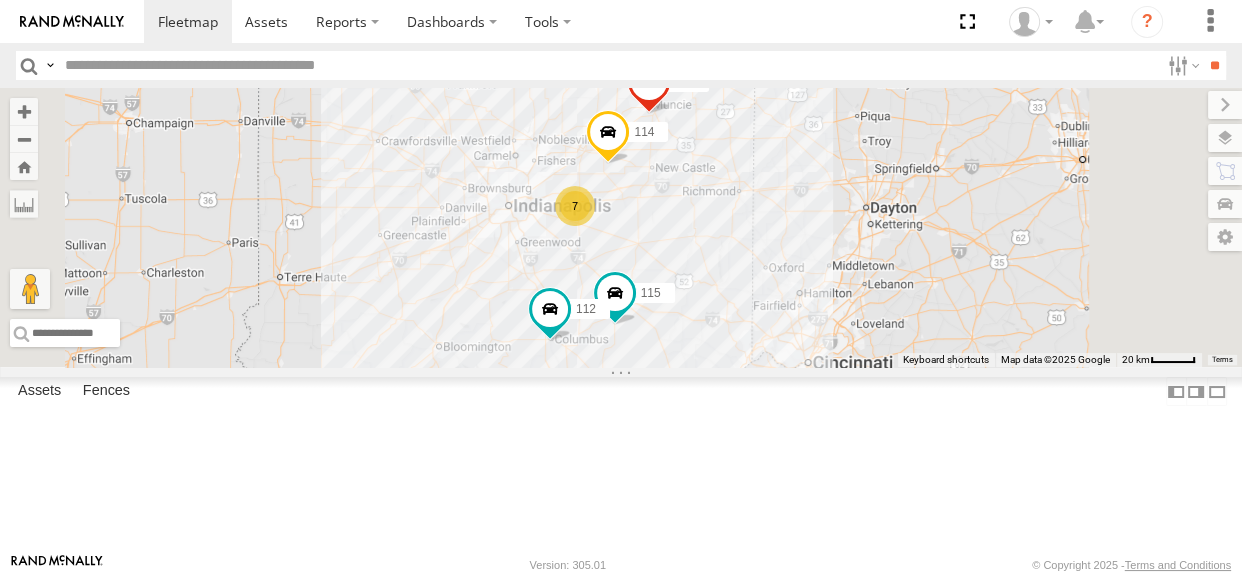 drag, startPoint x: 937, startPoint y: 314, endPoint x: 912, endPoint y: 313, distance: 25.019993 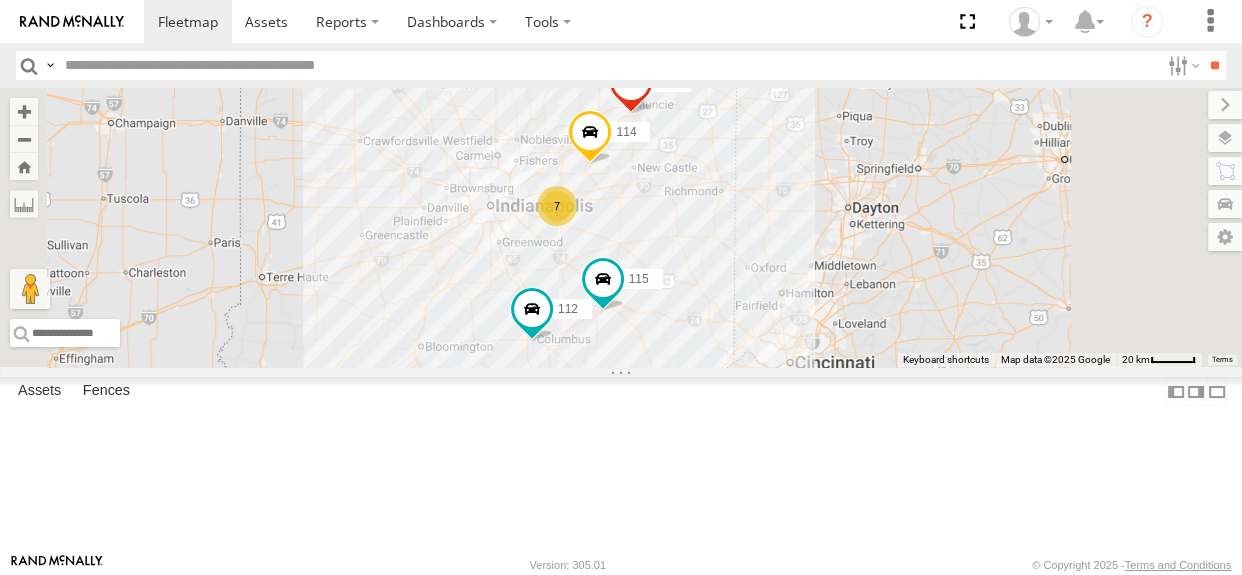 drag, startPoint x: 916, startPoint y: 311, endPoint x: 895, endPoint y: 311, distance: 21 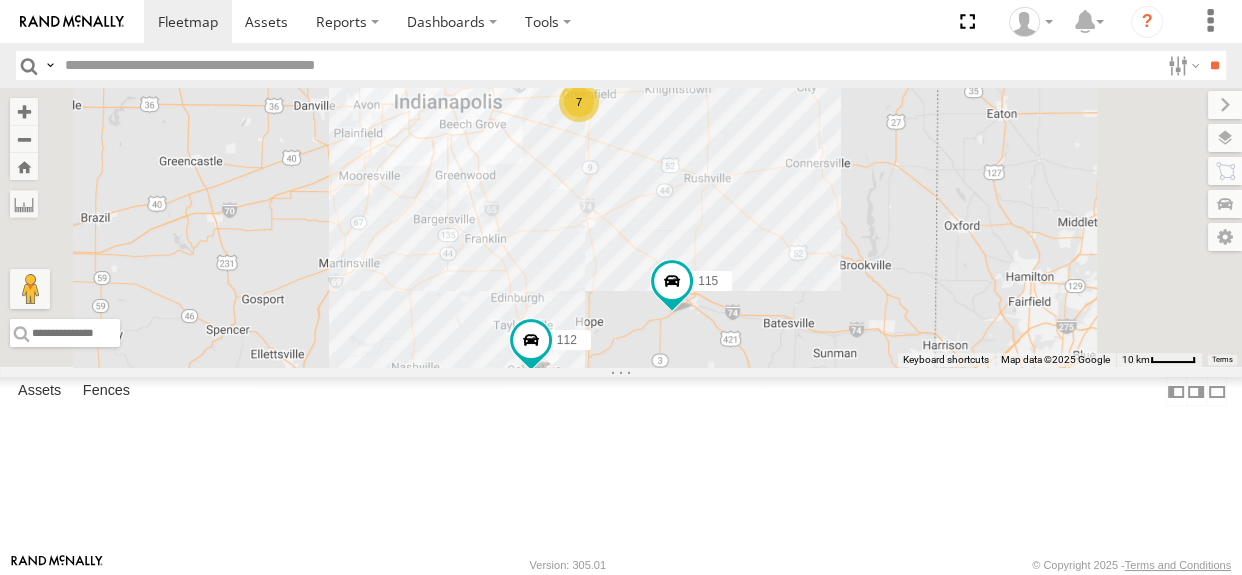 drag, startPoint x: 957, startPoint y: 266, endPoint x: 882, endPoint y: 318, distance: 91.26335 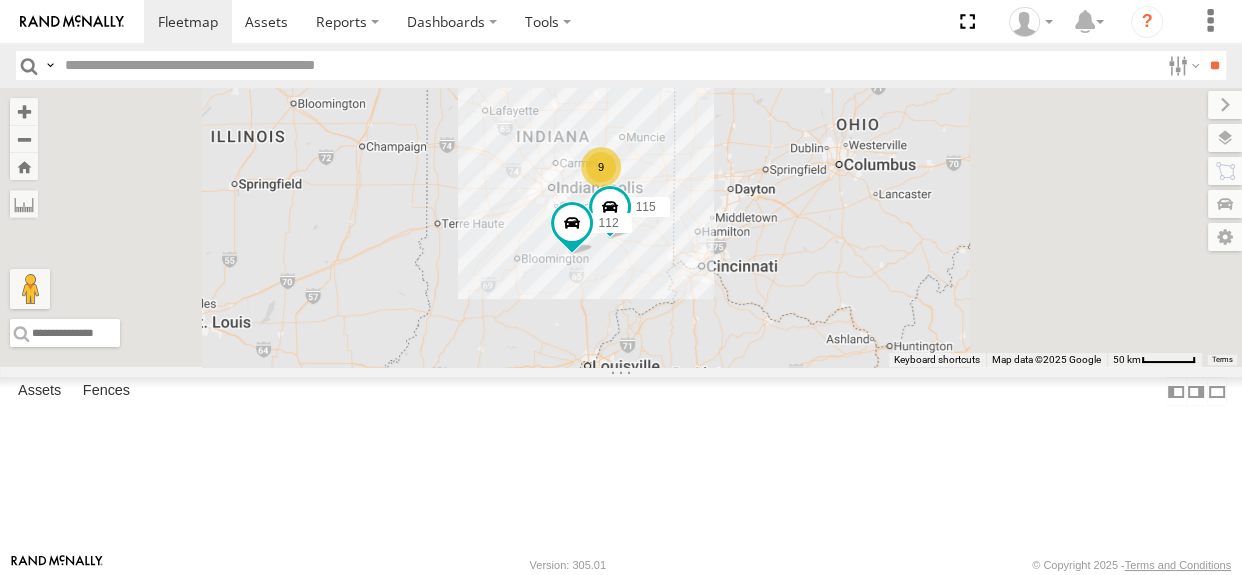 drag, startPoint x: 805, startPoint y: 281, endPoint x: 756, endPoint y: 280, distance: 49.010204 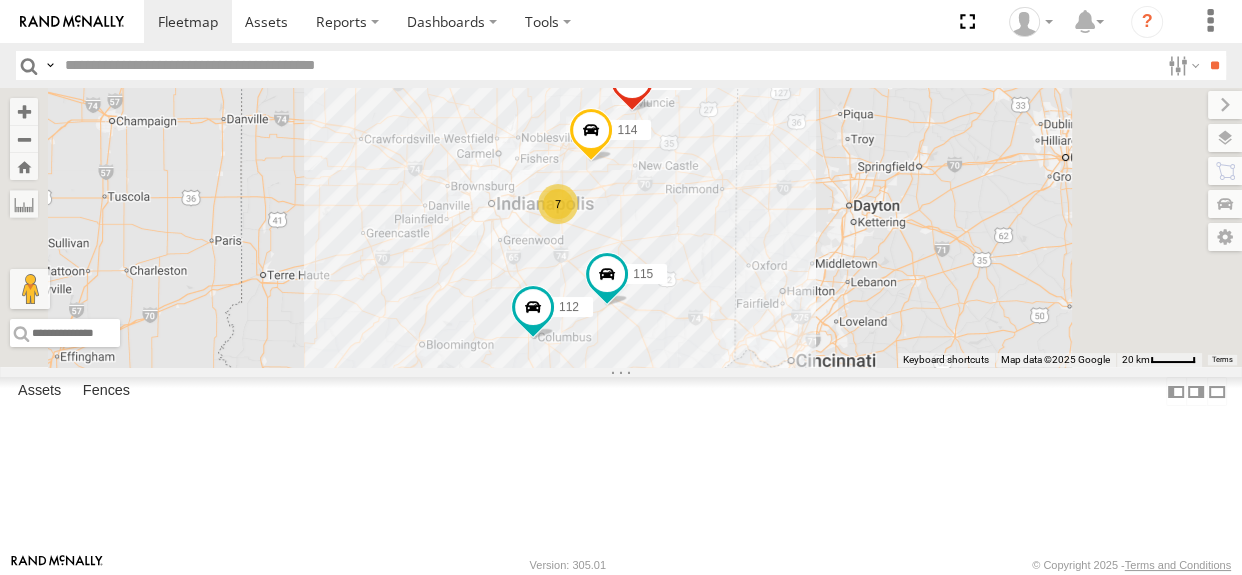 drag, startPoint x: 926, startPoint y: 297, endPoint x: 847, endPoint y: 317, distance: 81.49233 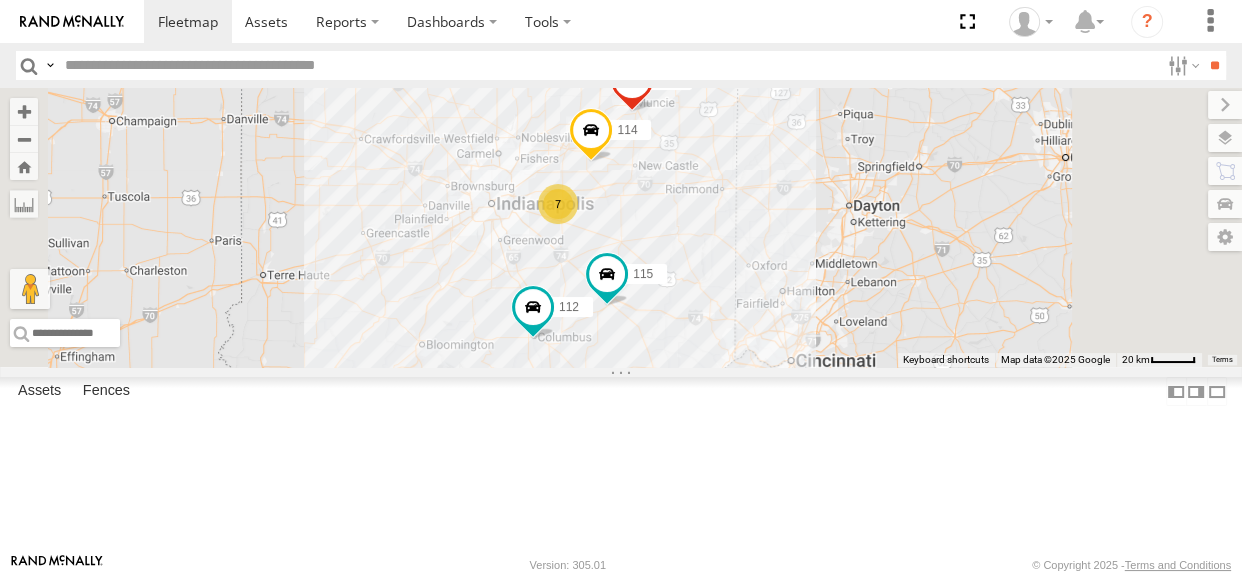 click on "[NUMBER] [NUMBER] [NUMBER] [NUMBER] [NUMBER]" at bounding box center (621, 227) 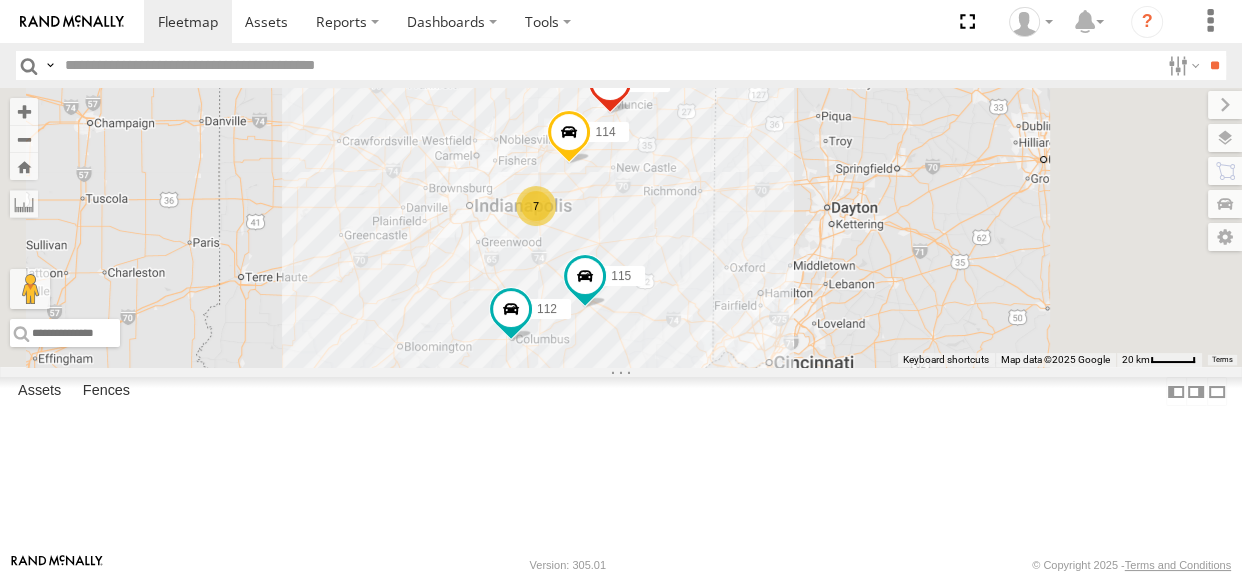 drag, startPoint x: 736, startPoint y: 196, endPoint x: 709, endPoint y: 198, distance: 27.073973 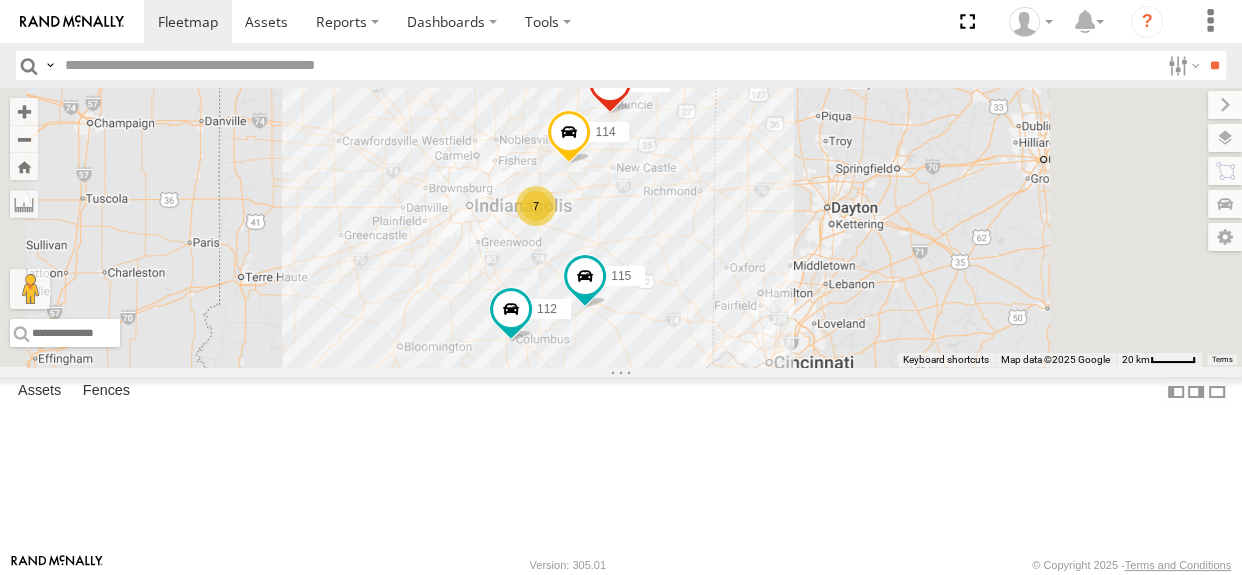 click on "7" at bounding box center (536, 206) 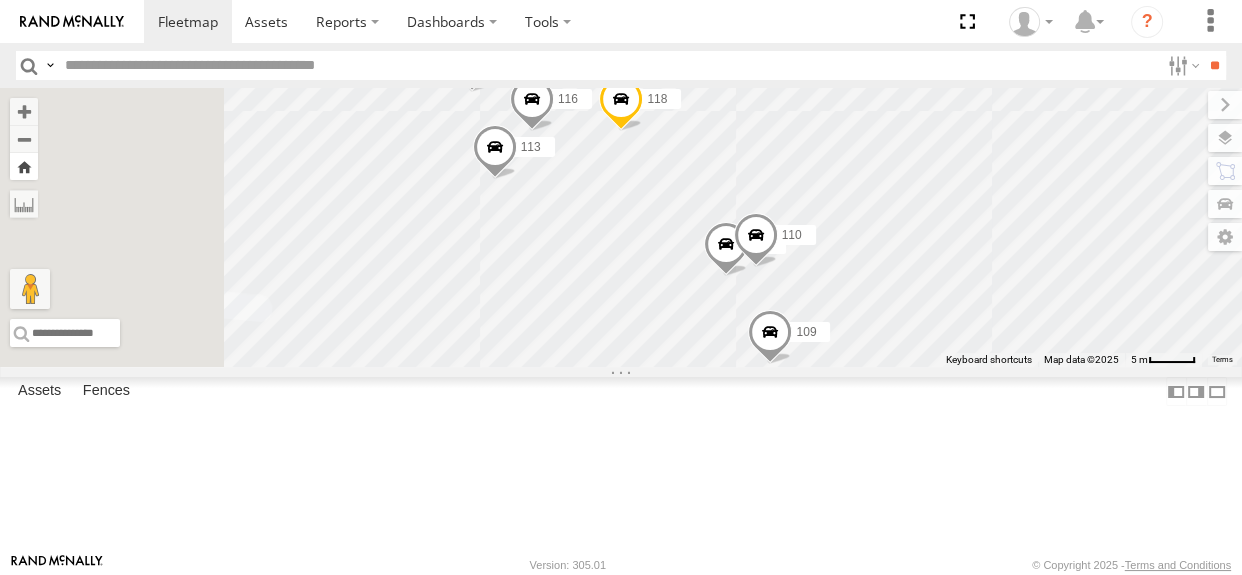 click at bounding box center (24, 166) 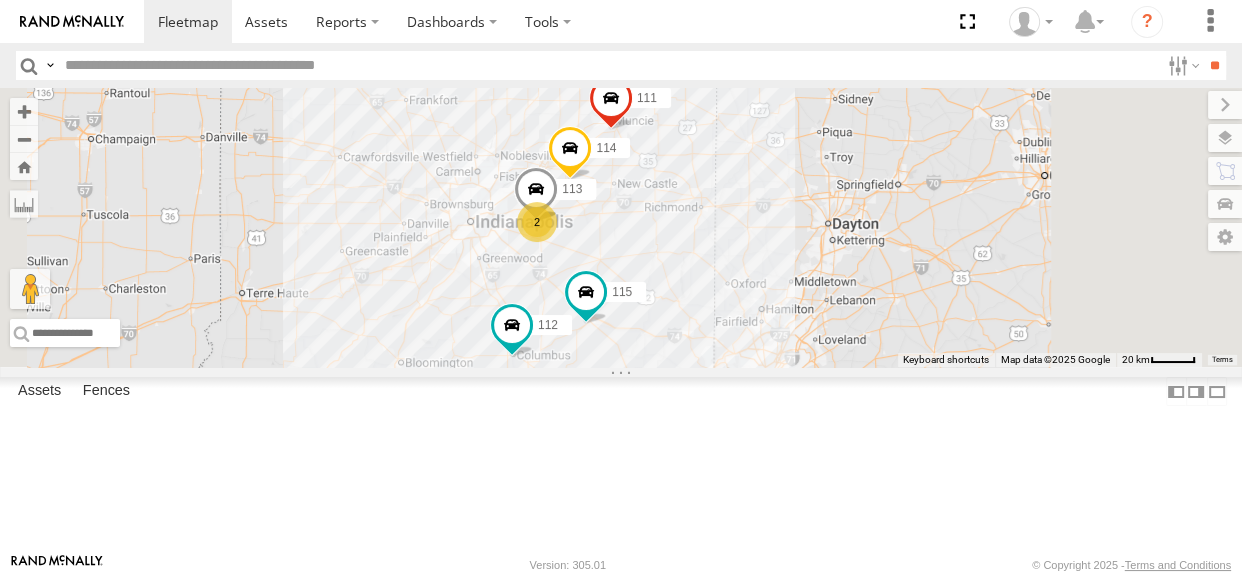drag, startPoint x: 940, startPoint y: 319, endPoint x: 877, endPoint y: 335, distance: 65 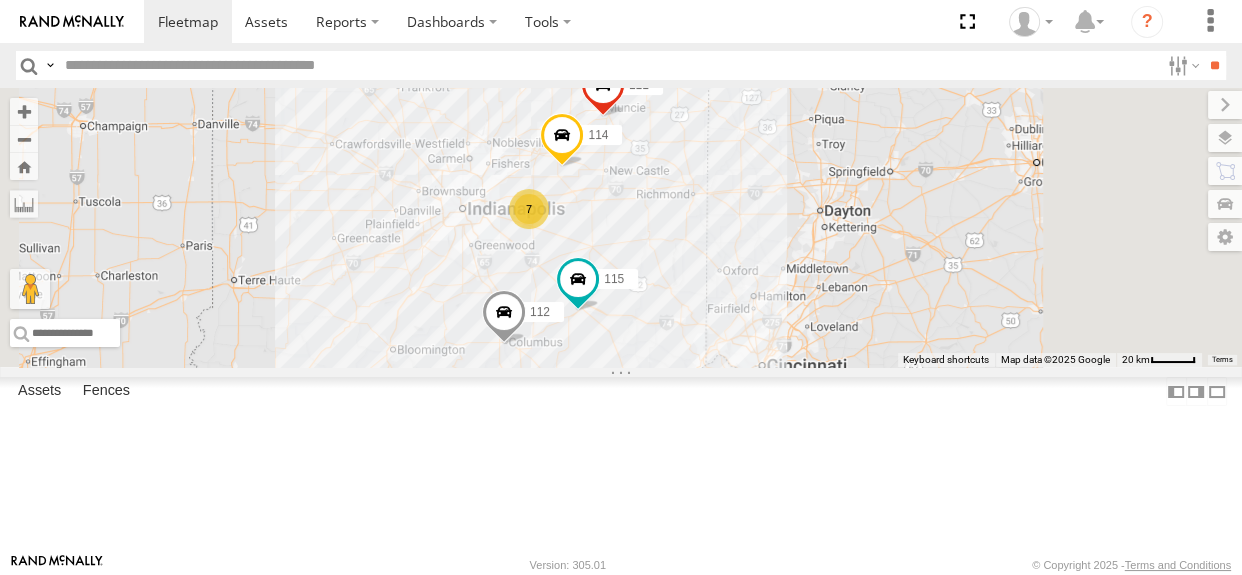 drag, startPoint x: 937, startPoint y: 312, endPoint x: 866, endPoint y: 314, distance: 71.02816 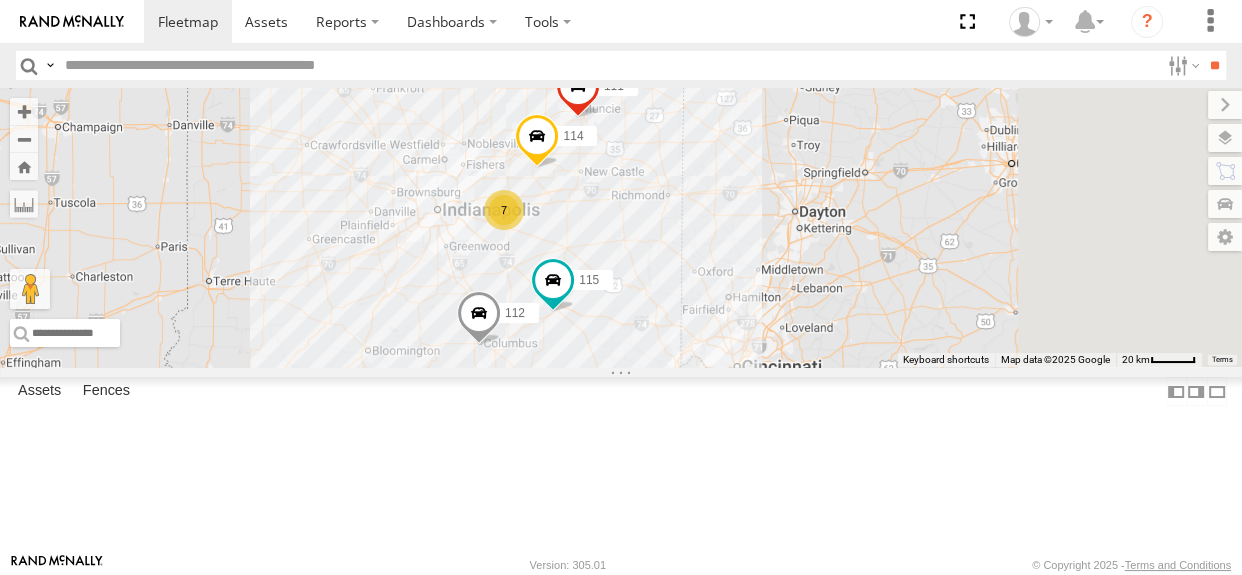 drag, startPoint x: 869, startPoint y: 316, endPoint x: 843, endPoint y: 318, distance: 26.076809 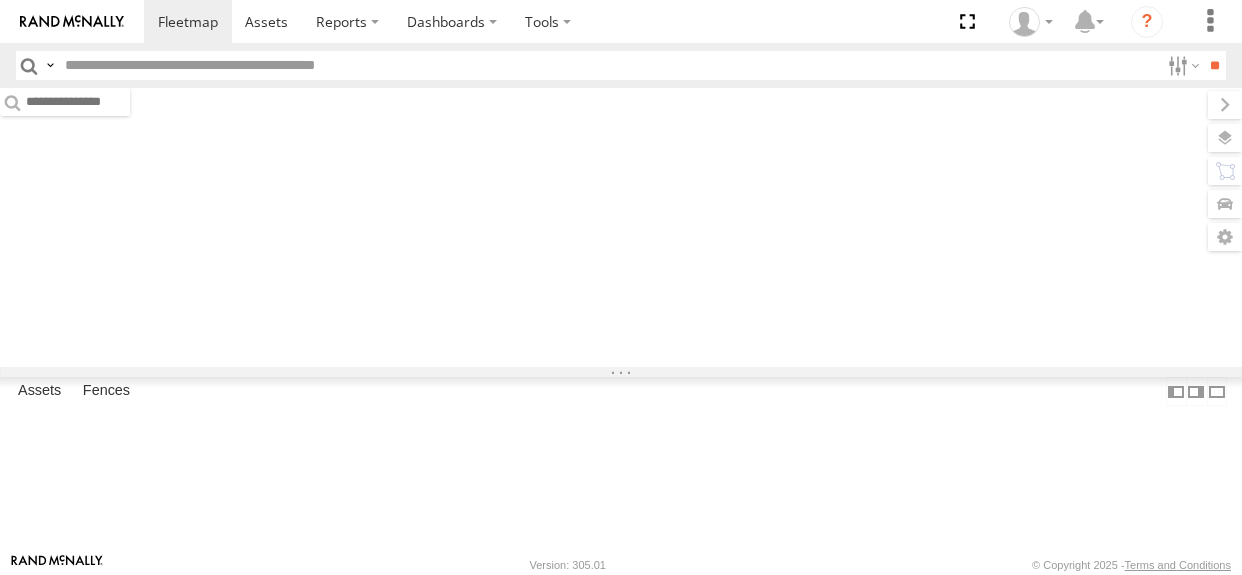 scroll, scrollTop: 0, scrollLeft: 0, axis: both 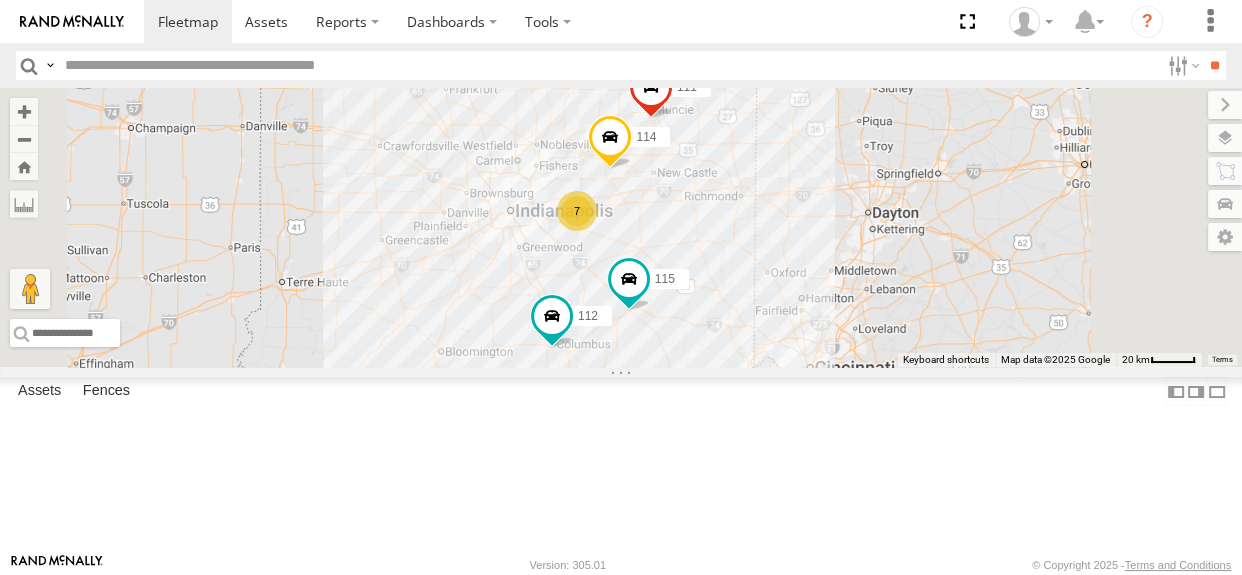 drag, startPoint x: 932, startPoint y: 313, endPoint x: 910, endPoint y: 320, distance: 23.086792 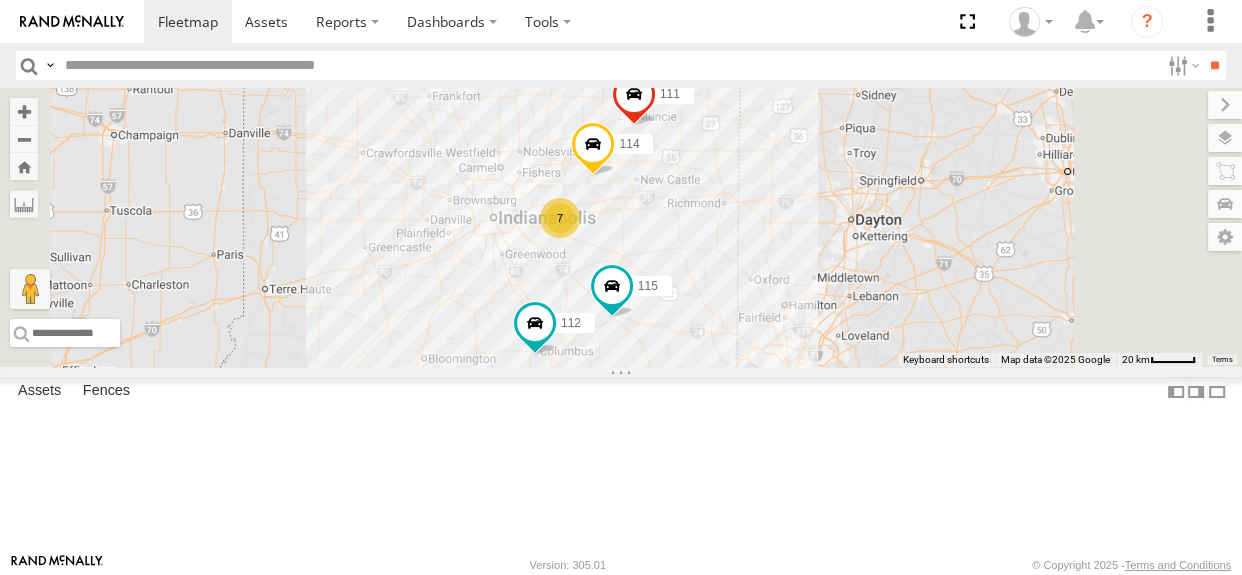 drag, startPoint x: 917, startPoint y: 315, endPoint x: 896, endPoint y: 323, distance: 22.472204 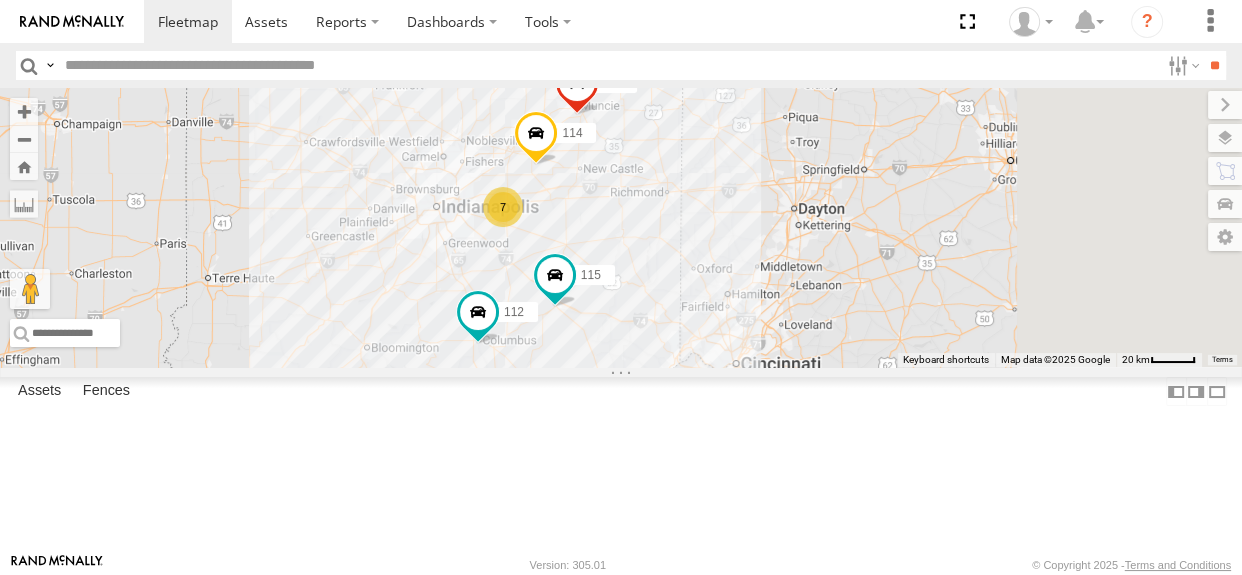 drag, startPoint x: 897, startPoint y: 326, endPoint x: 840, endPoint y: 314, distance: 58.249462 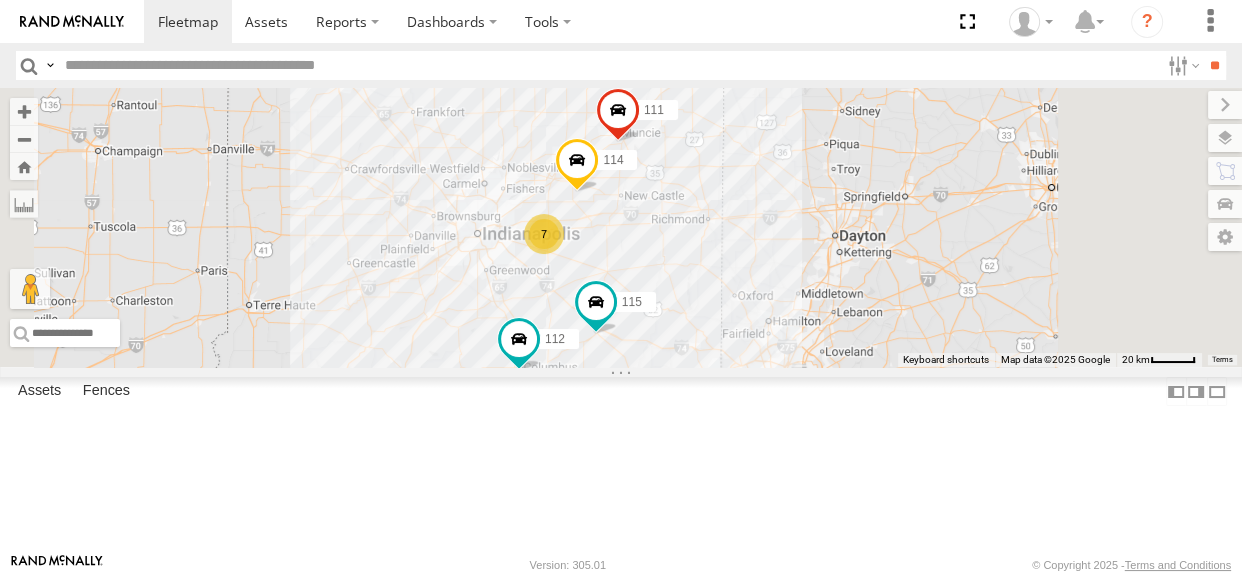 drag, startPoint x: 841, startPoint y: 310, endPoint x: 884, endPoint y: 339, distance: 51.86521 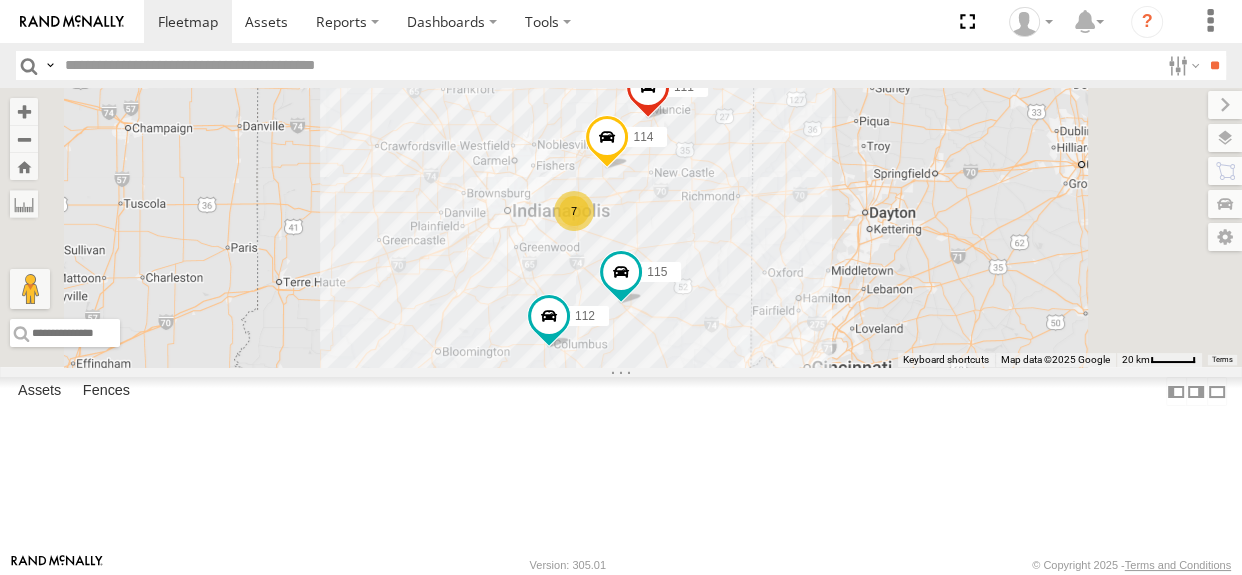 drag, startPoint x: 935, startPoint y: 313, endPoint x: 909, endPoint y: 320, distance: 26.925823 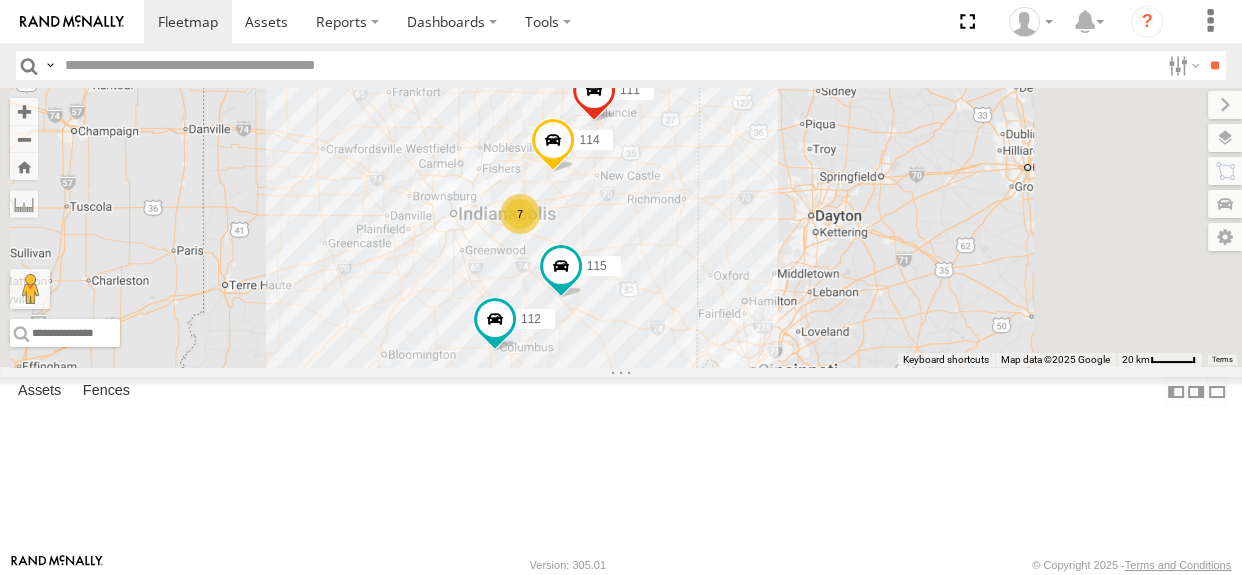 drag, startPoint x: 909, startPoint y: 322, endPoint x: 854, endPoint y: 324, distance: 55.03635 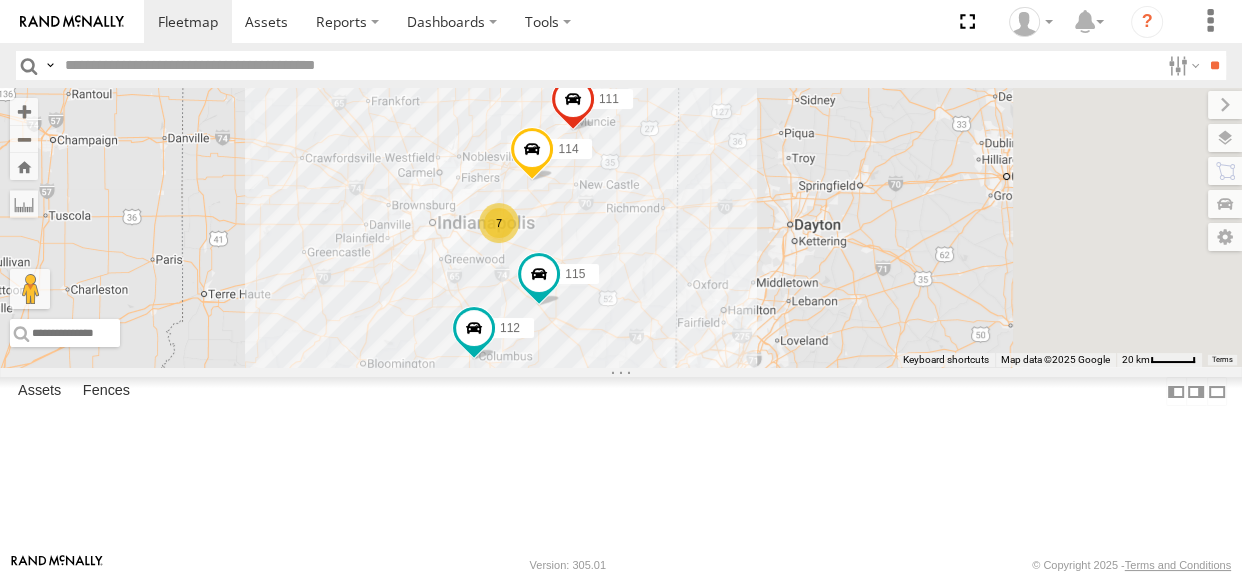 drag, startPoint x: 860, startPoint y: 320, endPoint x: 836, endPoint y: 330, distance: 26 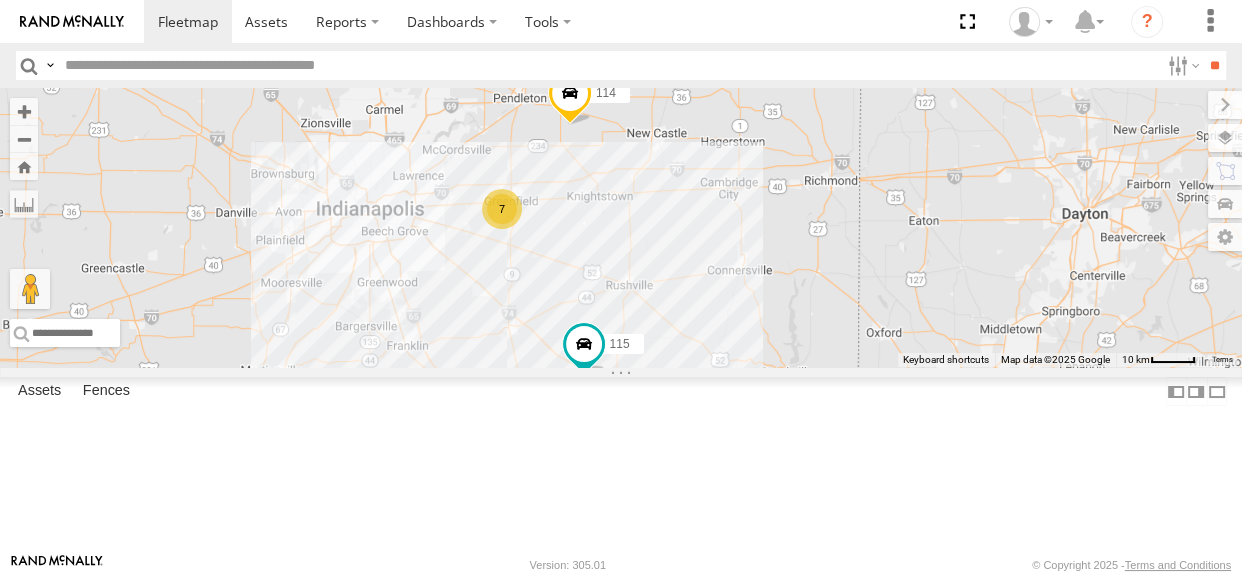 drag, startPoint x: 851, startPoint y: 333, endPoint x: 933, endPoint y: 332, distance: 82.006096 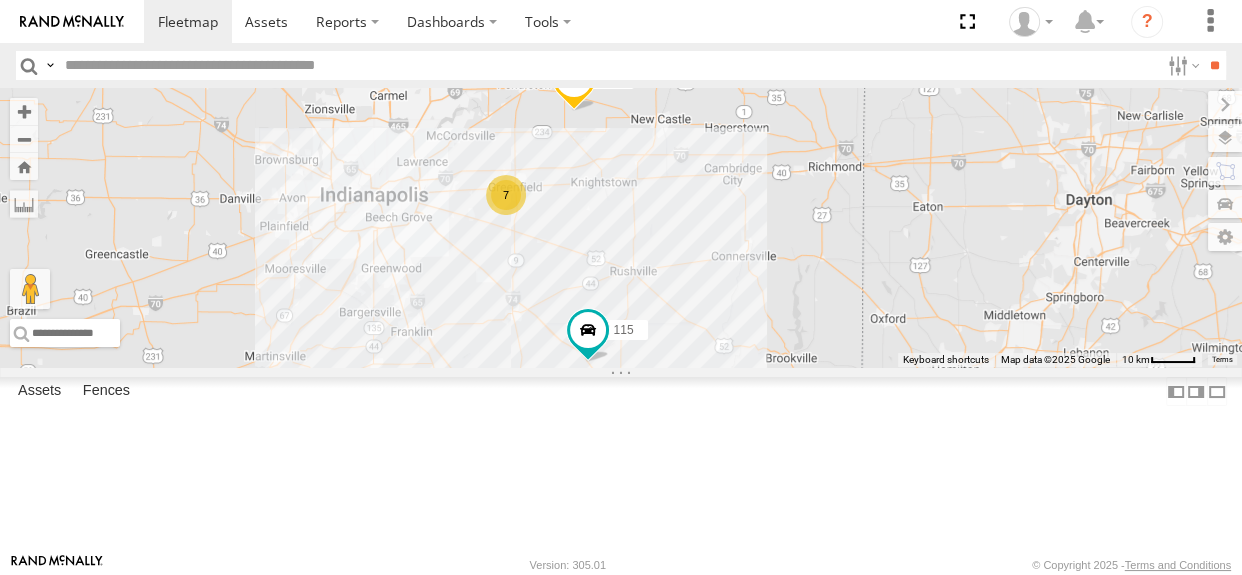 drag, startPoint x: 930, startPoint y: 328, endPoint x: 936, endPoint y: 312, distance: 17.088007 